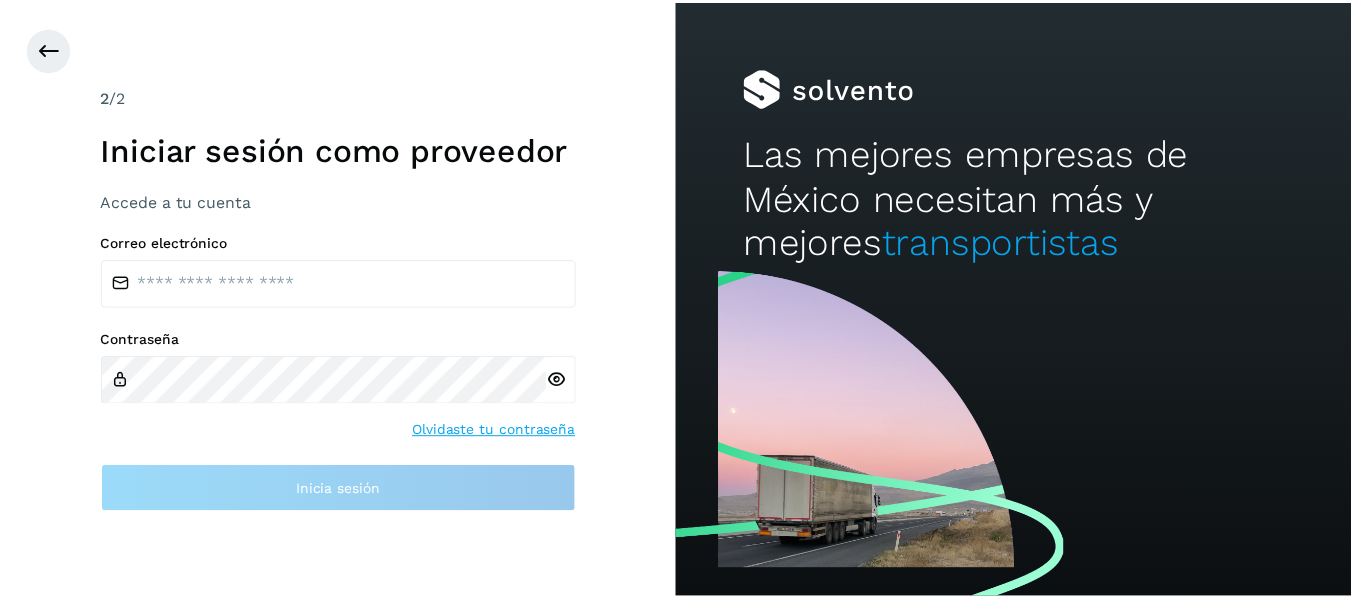 scroll, scrollTop: 0, scrollLeft: 0, axis: both 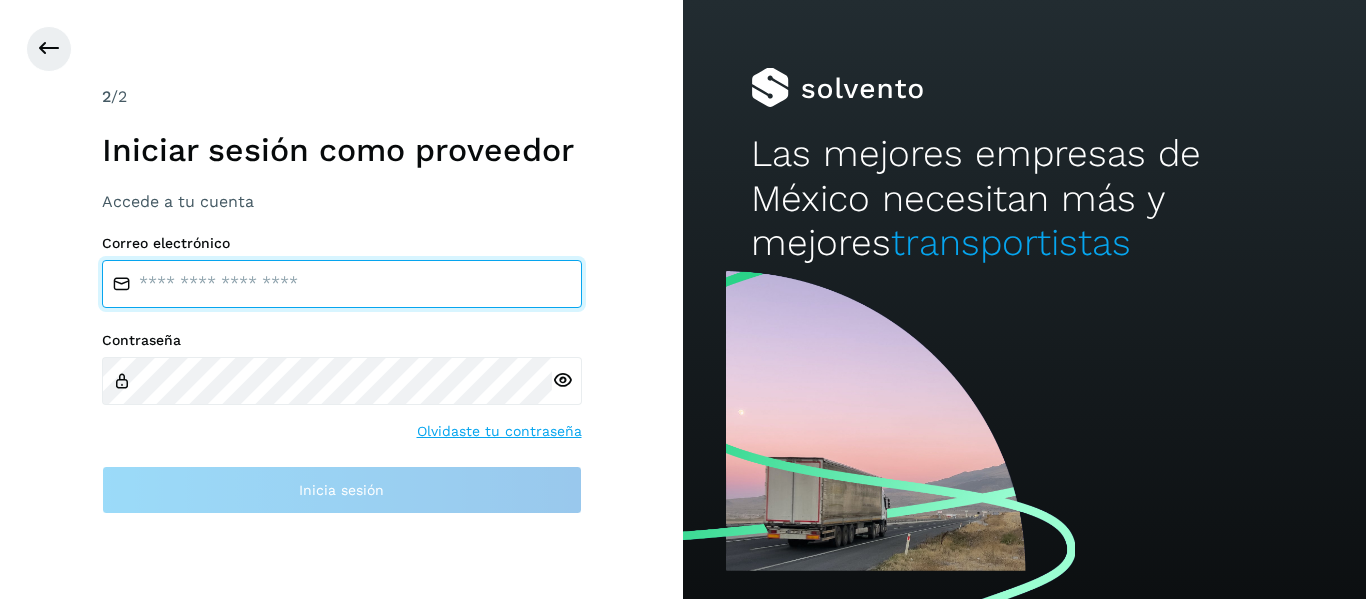 type on "**********" 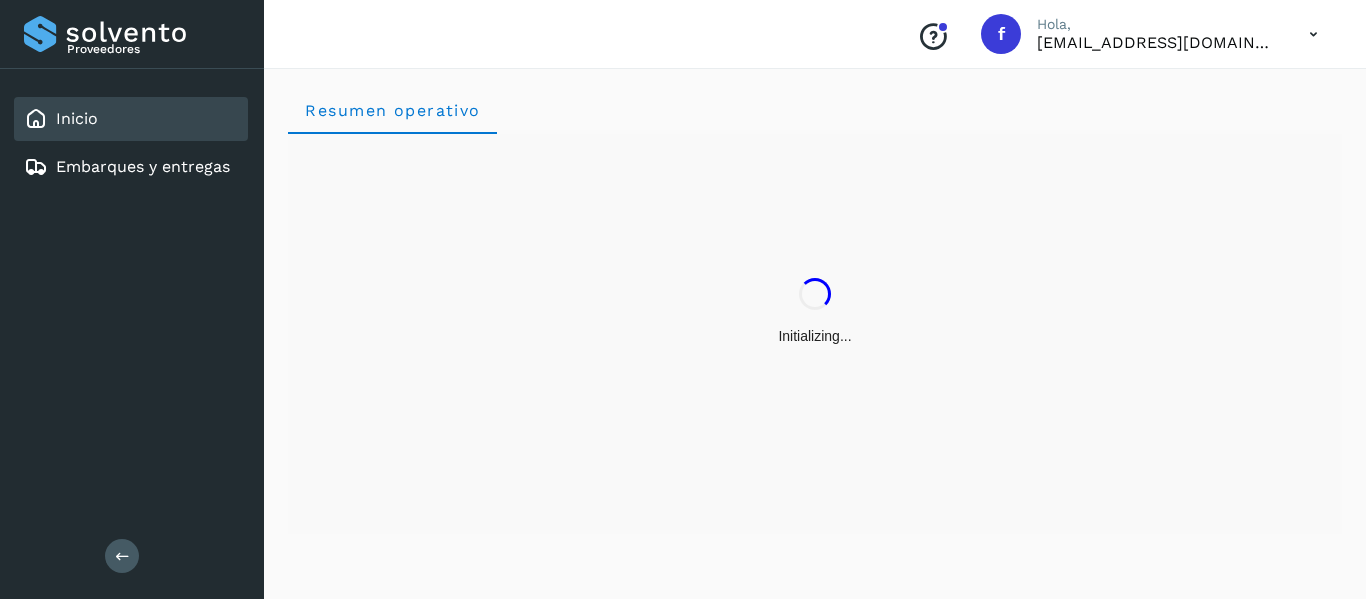 click on "Proveedores Inicio Embarques y entregas Salir" at bounding box center (132, 299) 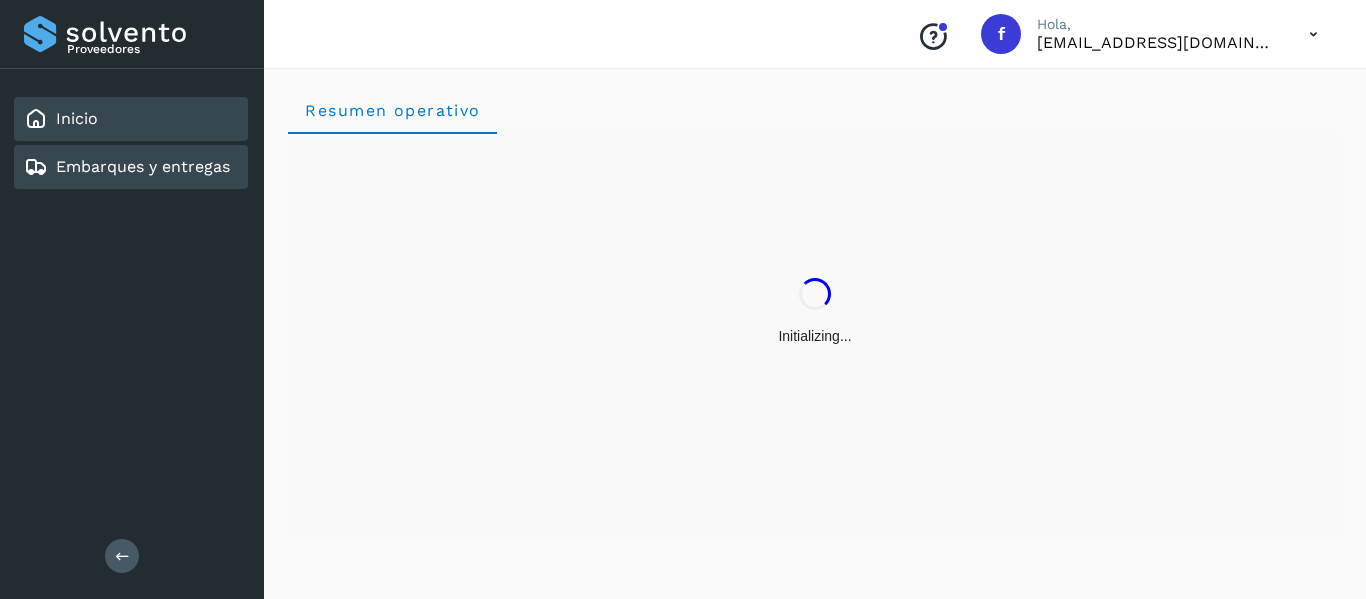 click on "Embarques y entregas" at bounding box center [143, 166] 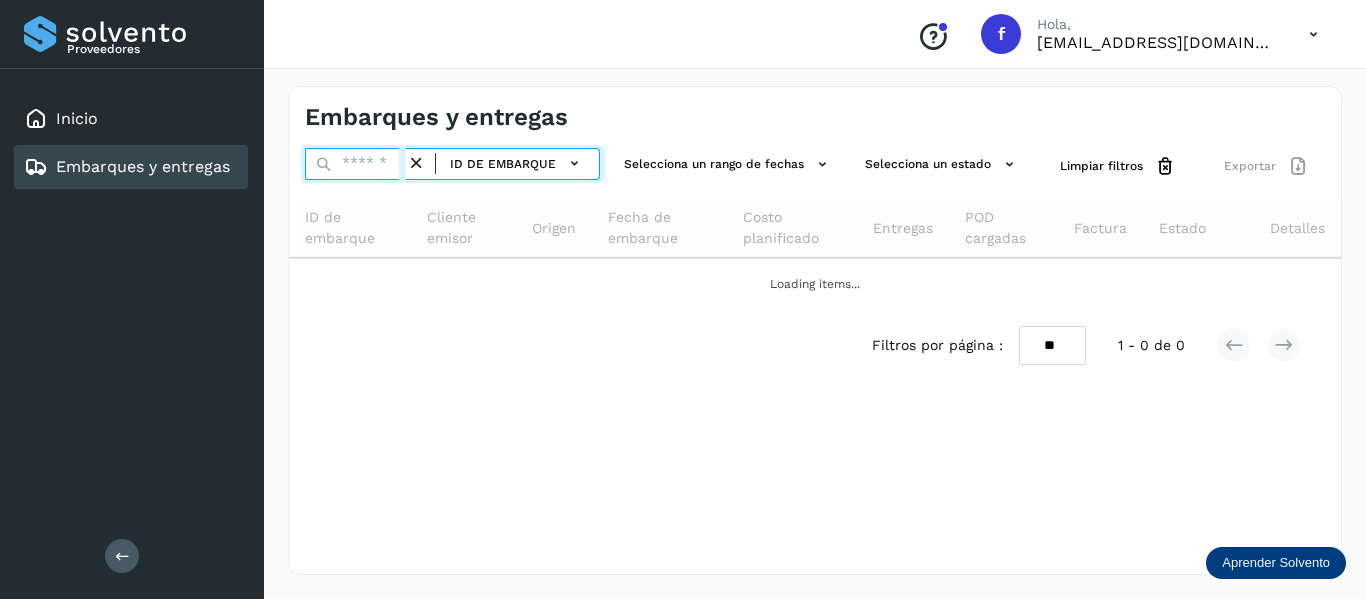 click at bounding box center (355, 164) 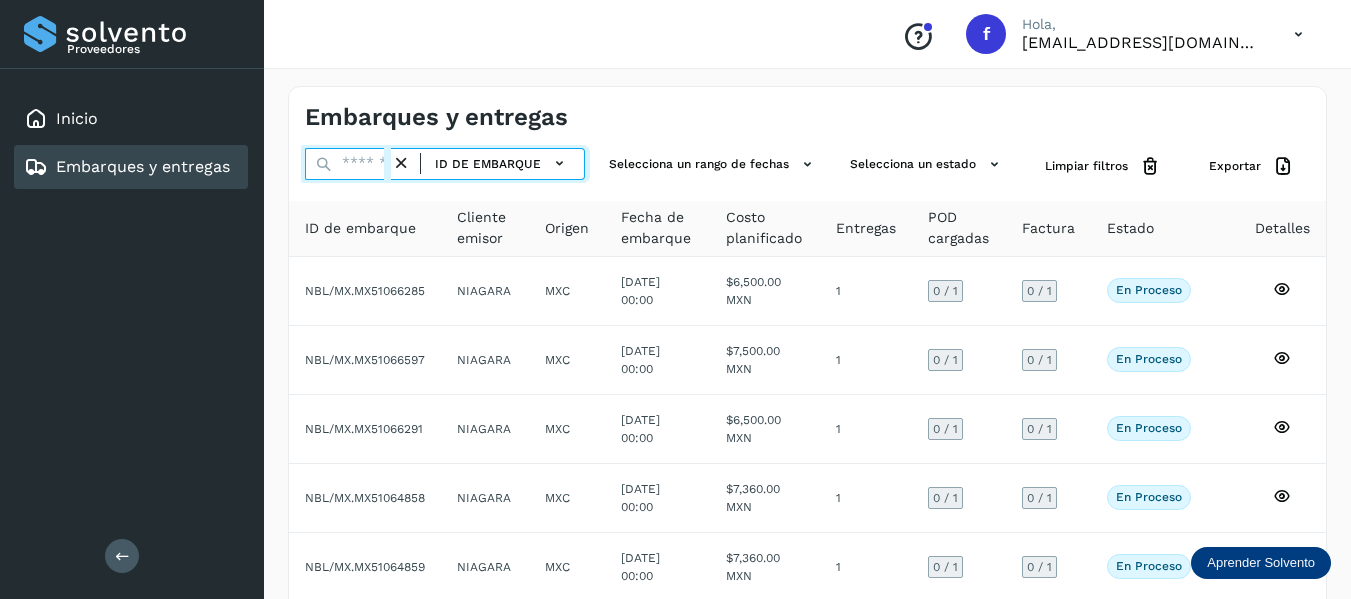 paste on "**********" 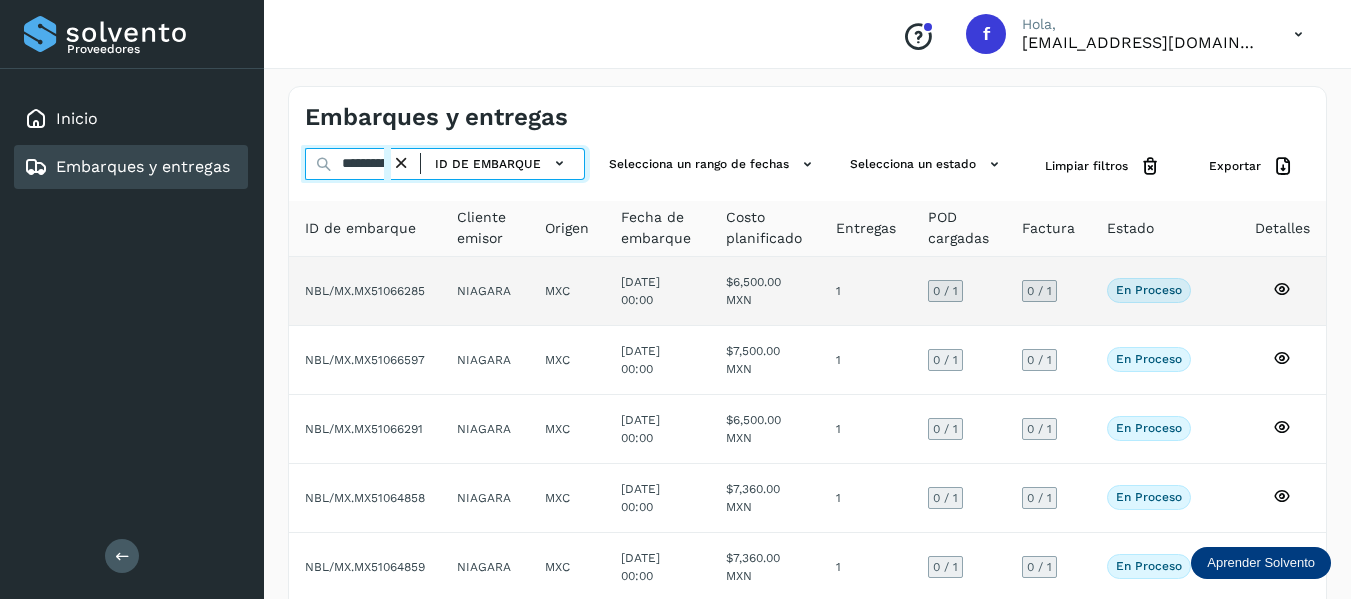 drag, startPoint x: 349, startPoint y: 163, endPoint x: 602, endPoint y: 304, distance: 289.6377 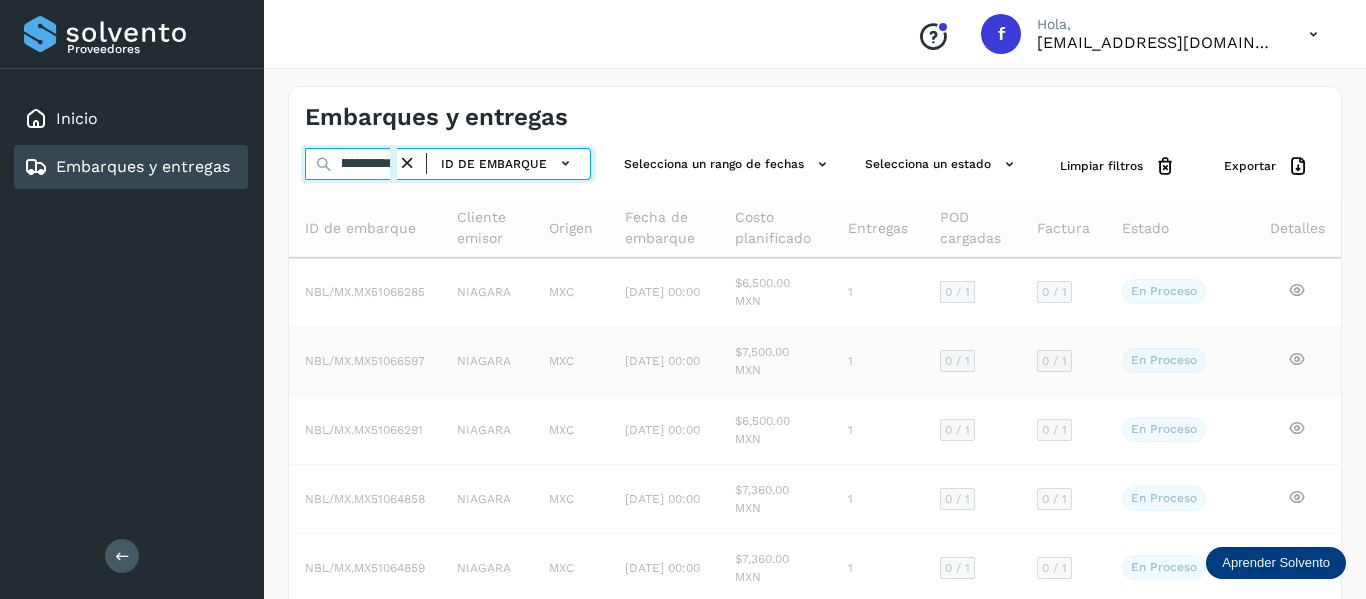 scroll, scrollTop: 0, scrollLeft: 77, axis: horizontal 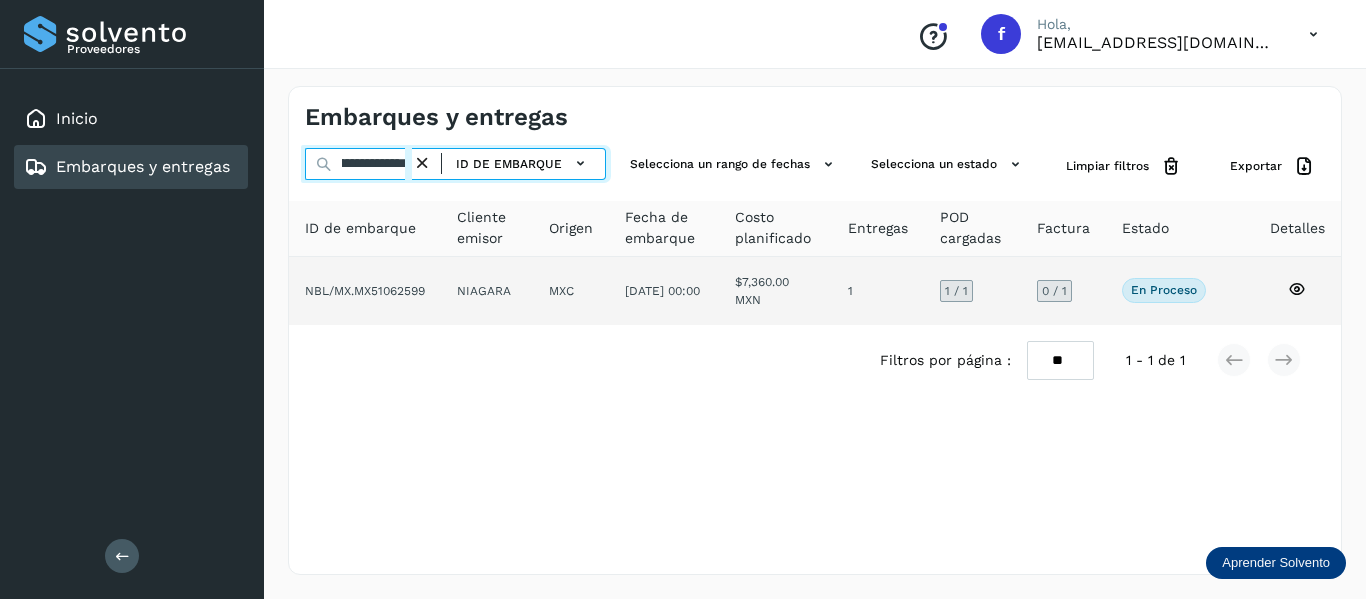 type on "**********" 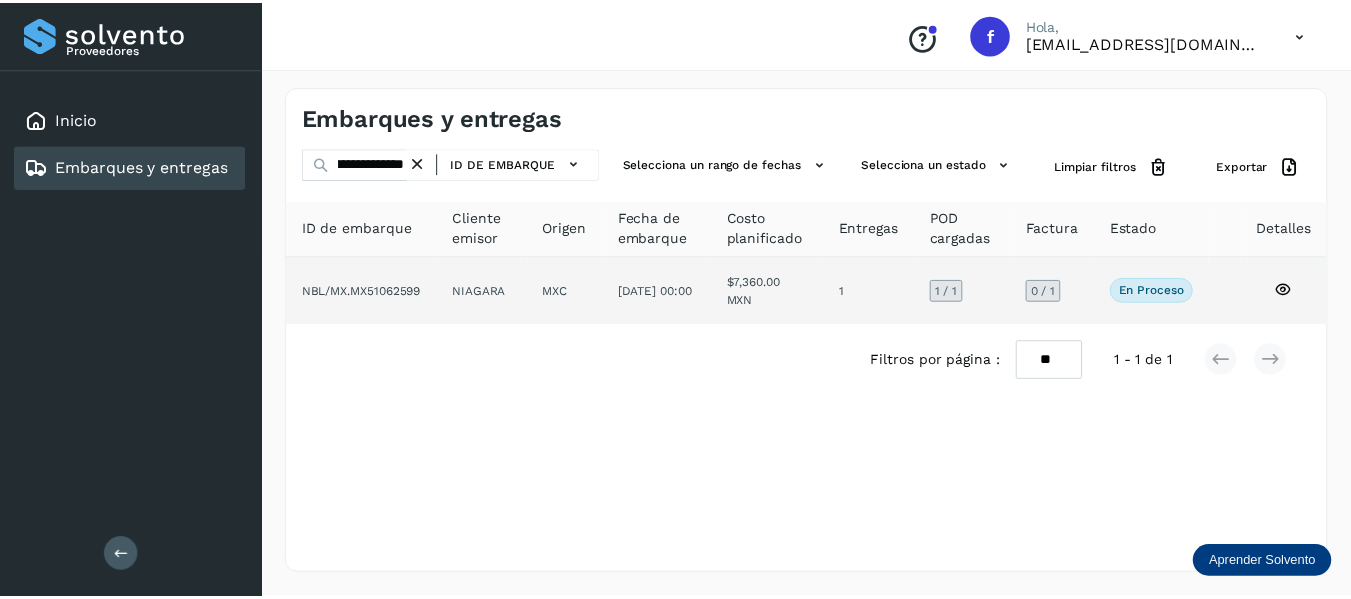 scroll, scrollTop: 0, scrollLeft: 0, axis: both 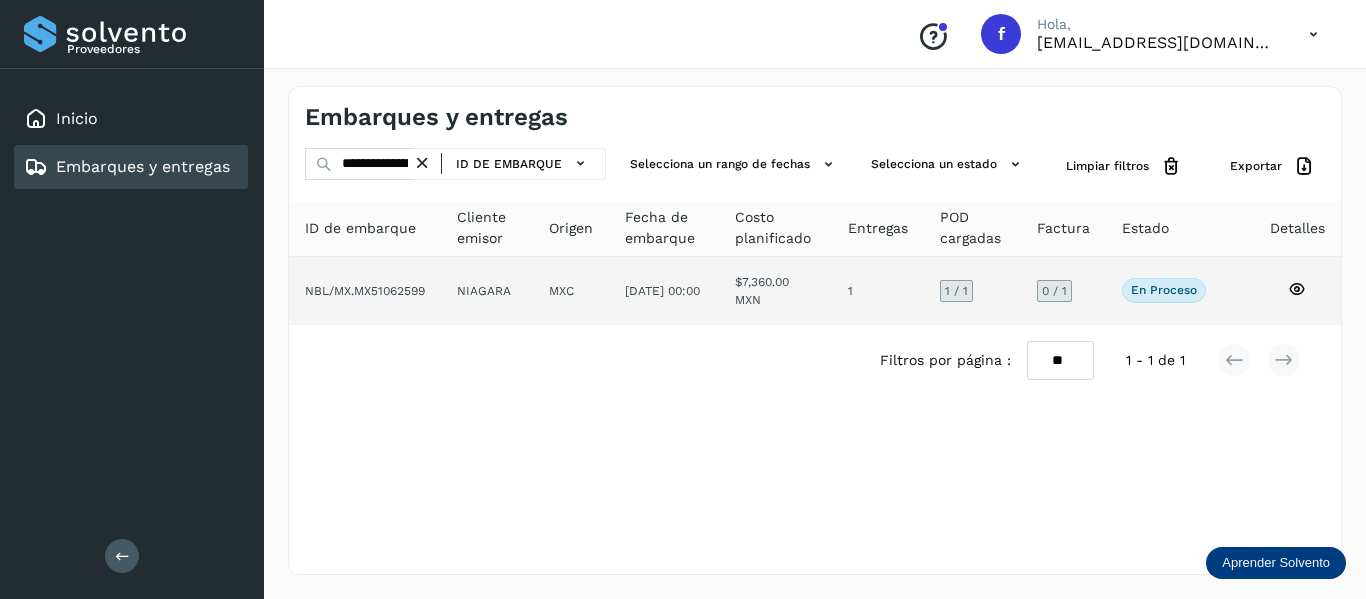 click 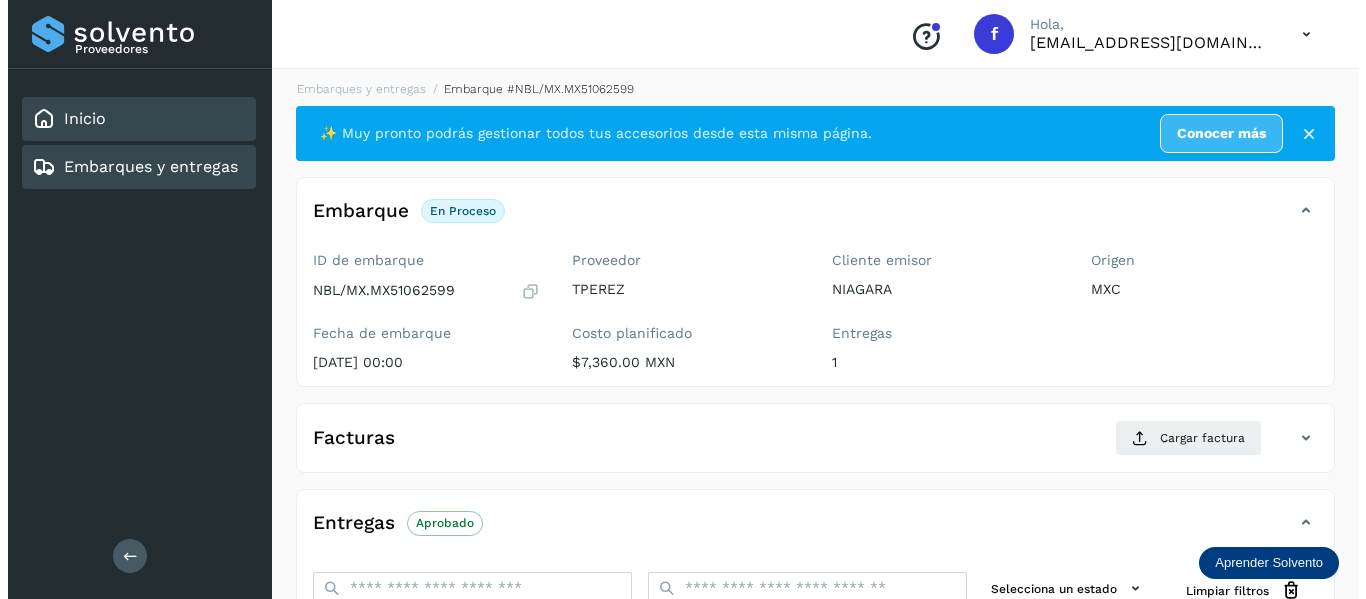 scroll, scrollTop: 0, scrollLeft: 0, axis: both 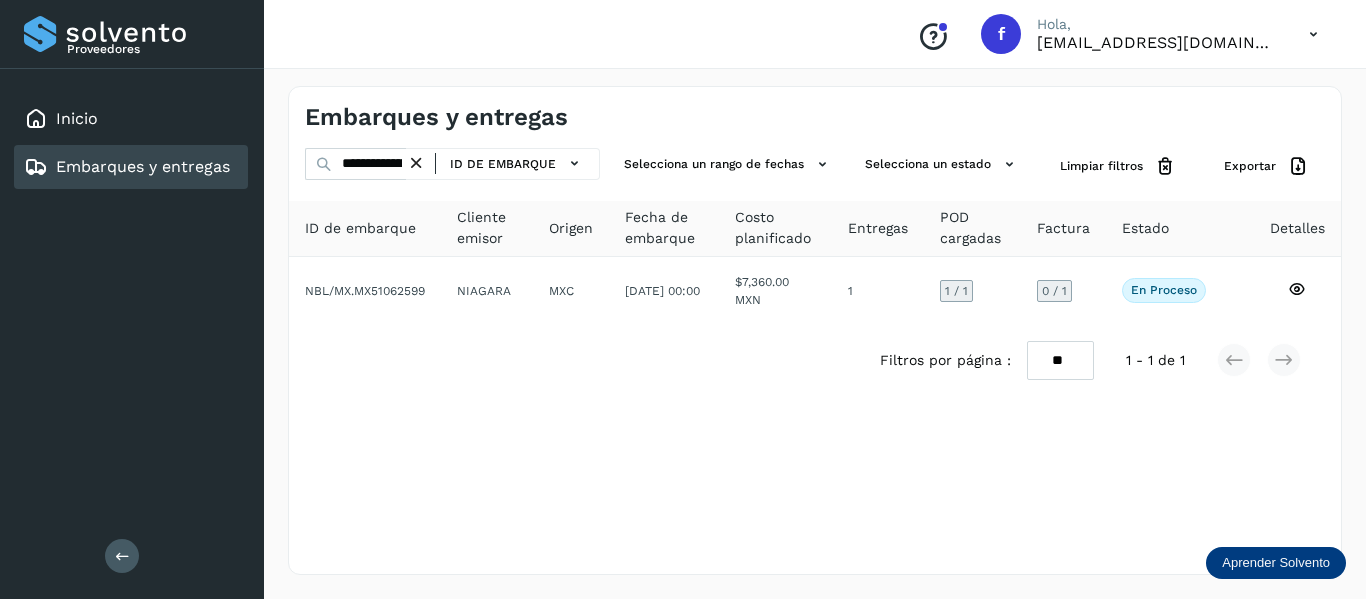 click at bounding box center [324, 164] 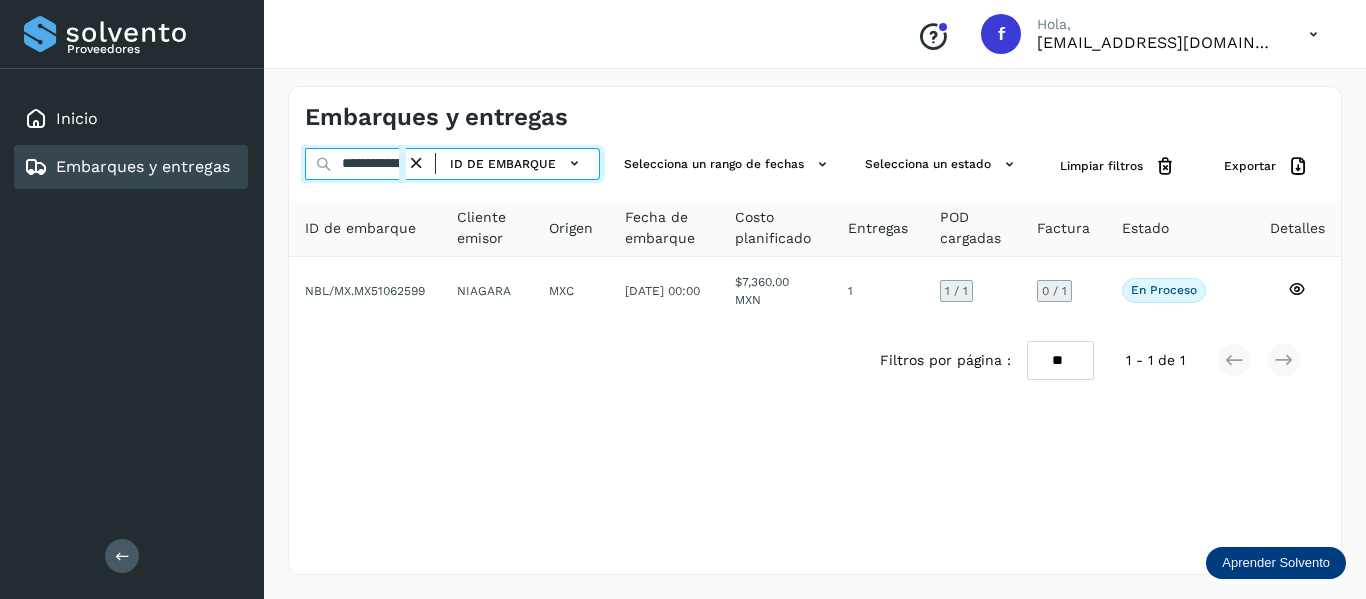 scroll, scrollTop: 0, scrollLeft: 77, axis: horizontal 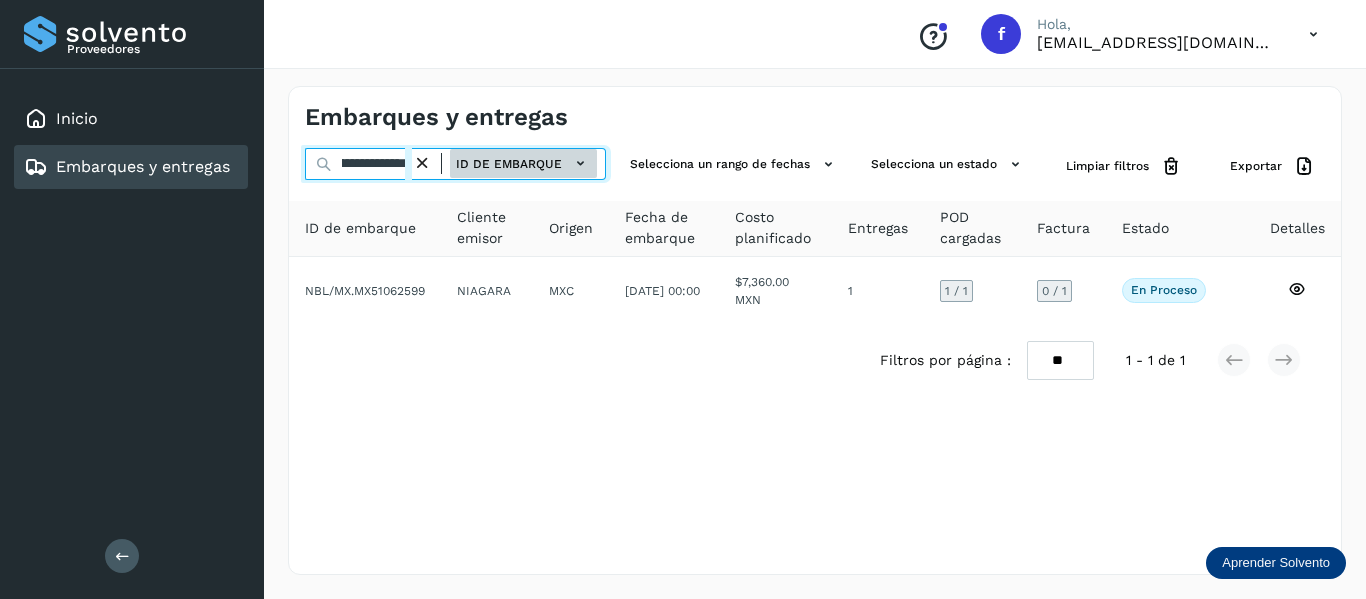 drag, startPoint x: 343, startPoint y: 163, endPoint x: 451, endPoint y: 164, distance: 108.00463 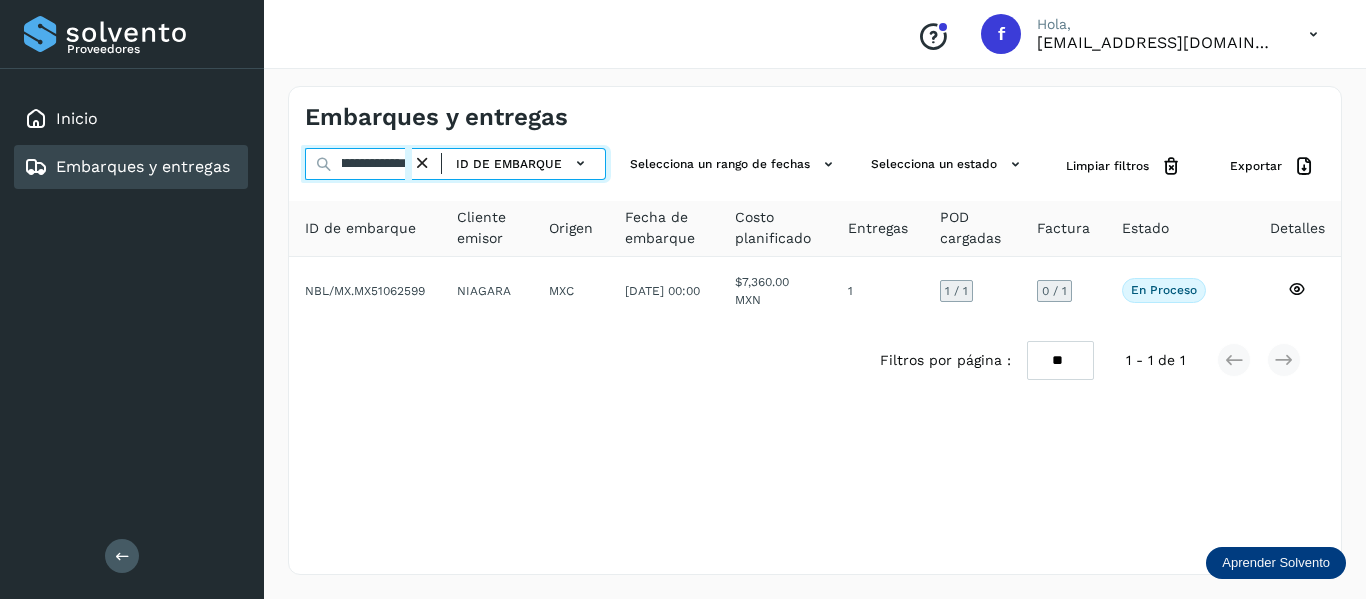 paste 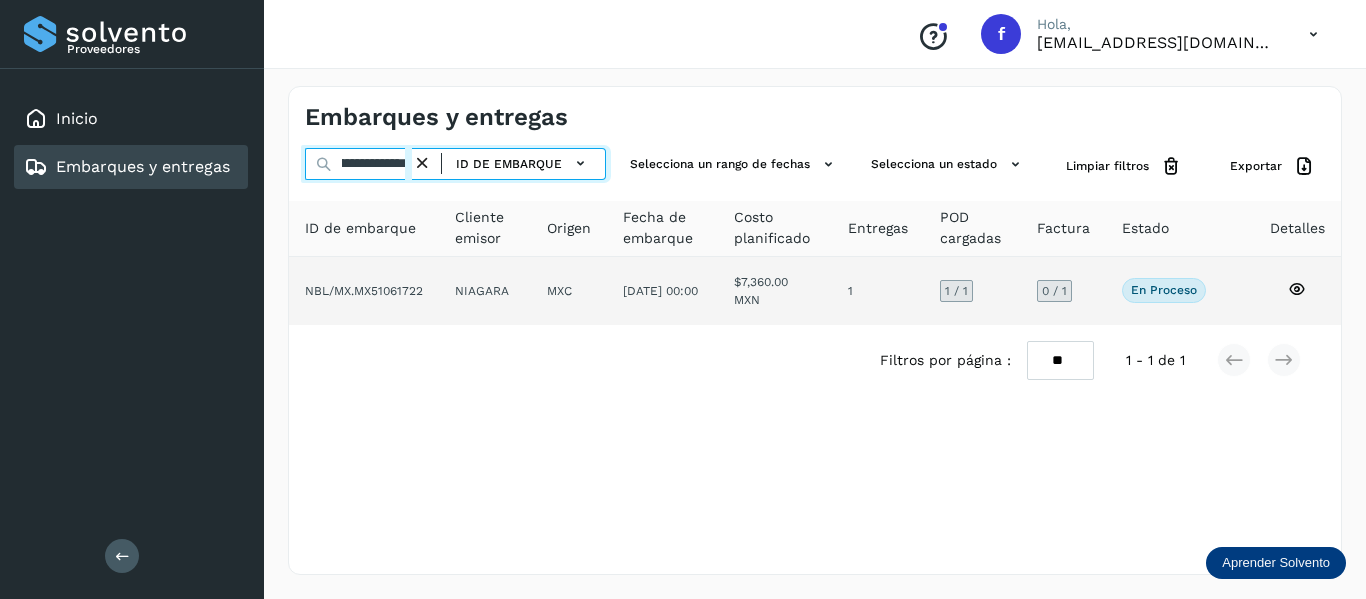 type on "**********" 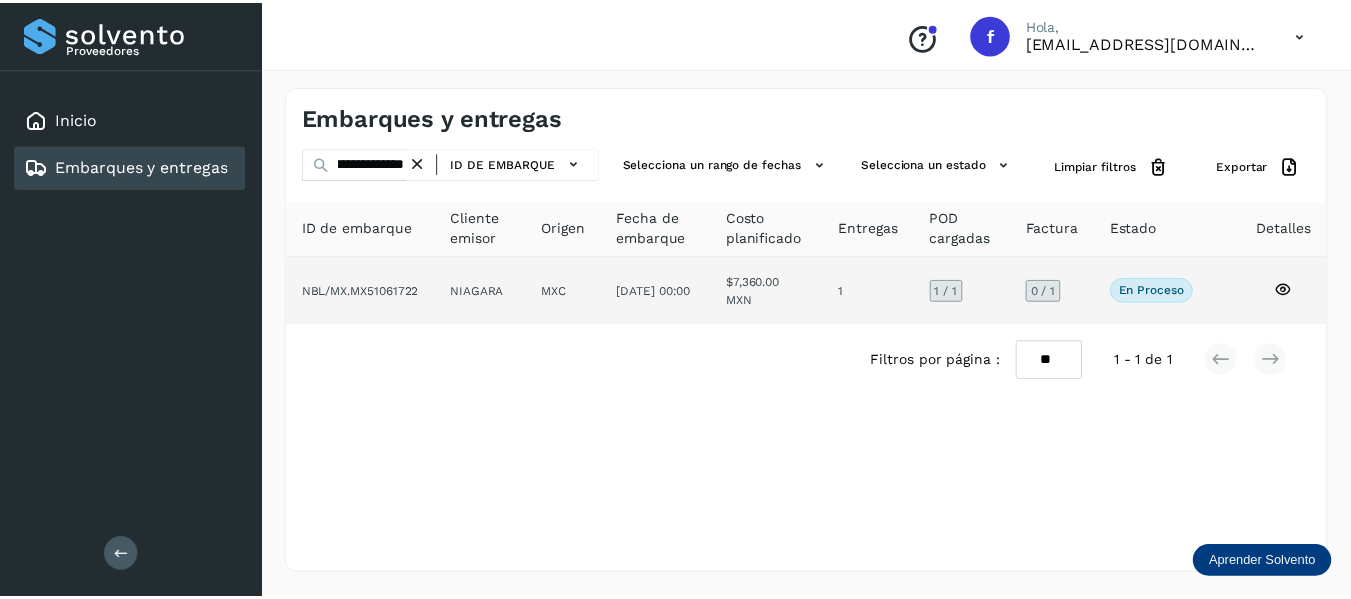 scroll, scrollTop: 0, scrollLeft: 0, axis: both 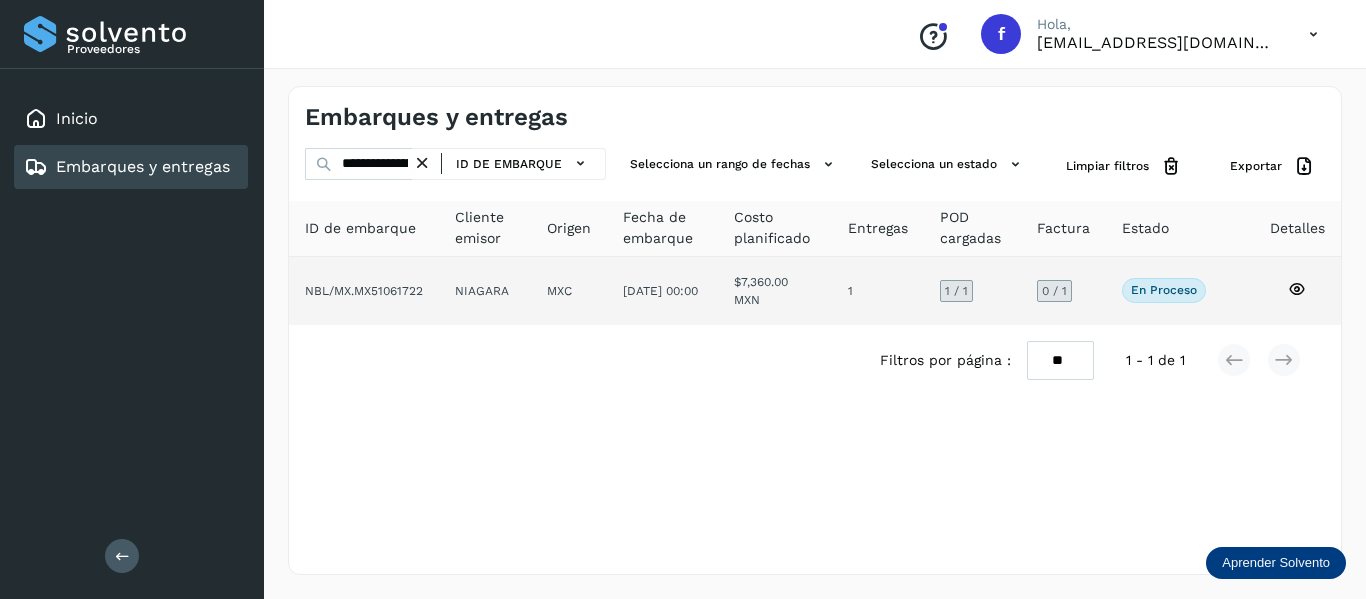 click on "En proceso
Verifica el estado de la factura o entregas asociadas a este embarque" 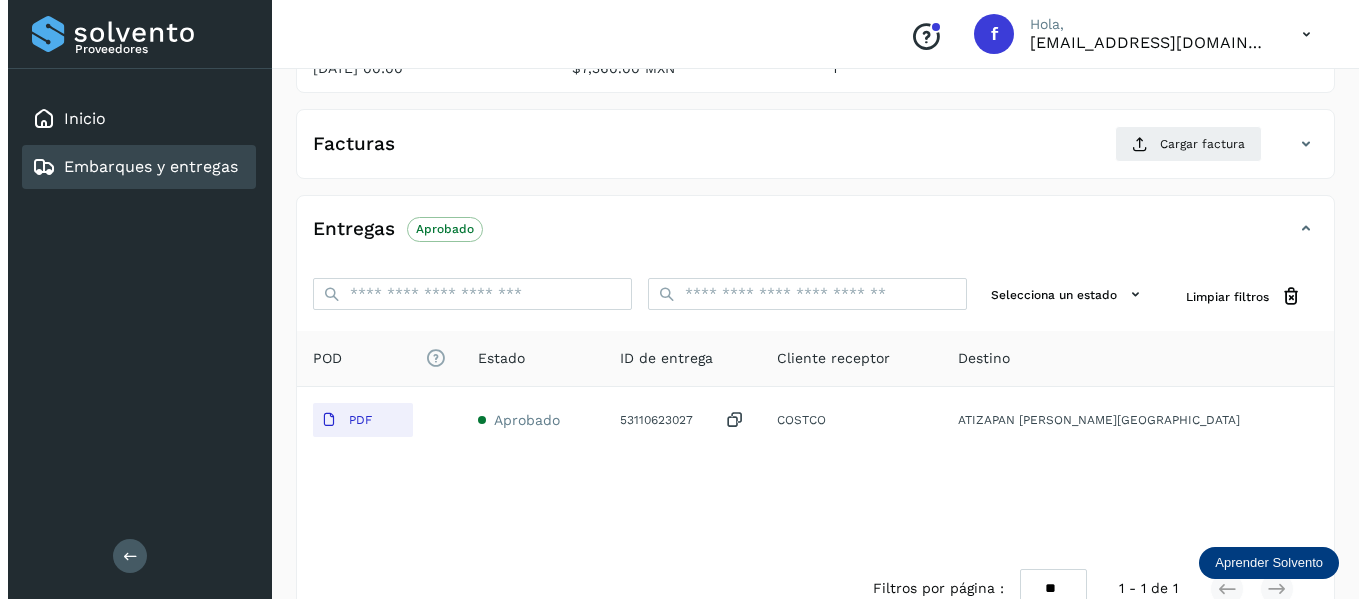 scroll, scrollTop: 0, scrollLeft: 0, axis: both 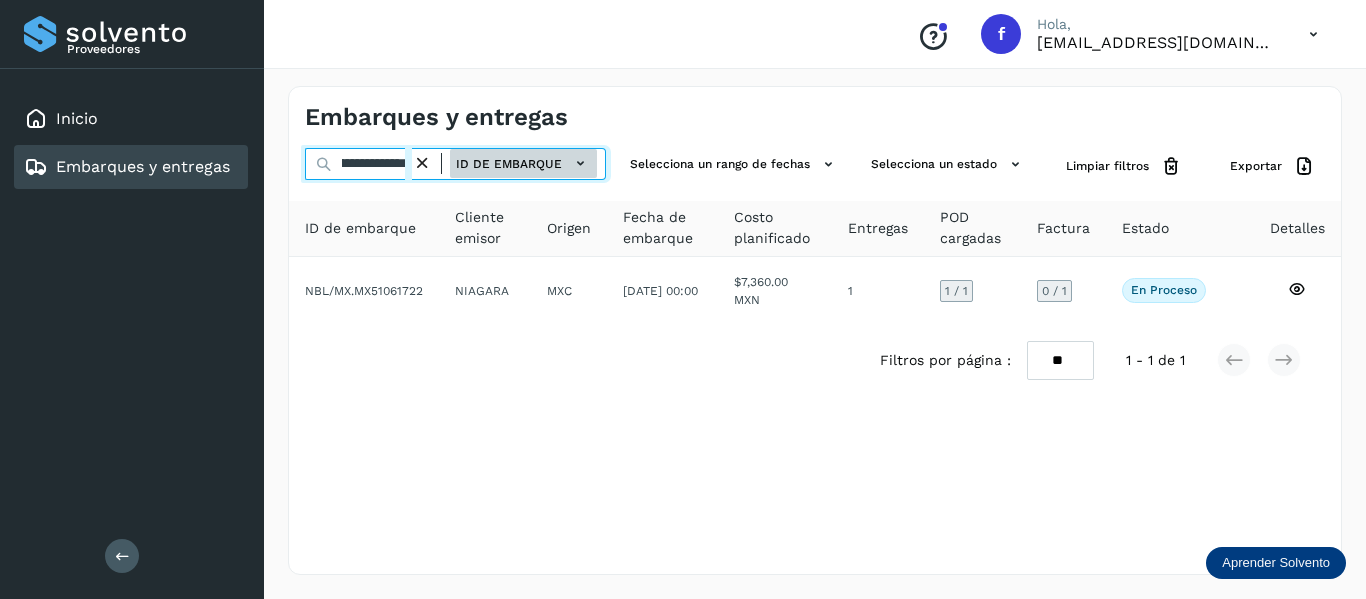 drag, startPoint x: 340, startPoint y: 165, endPoint x: 496, endPoint y: 178, distance: 156.54073 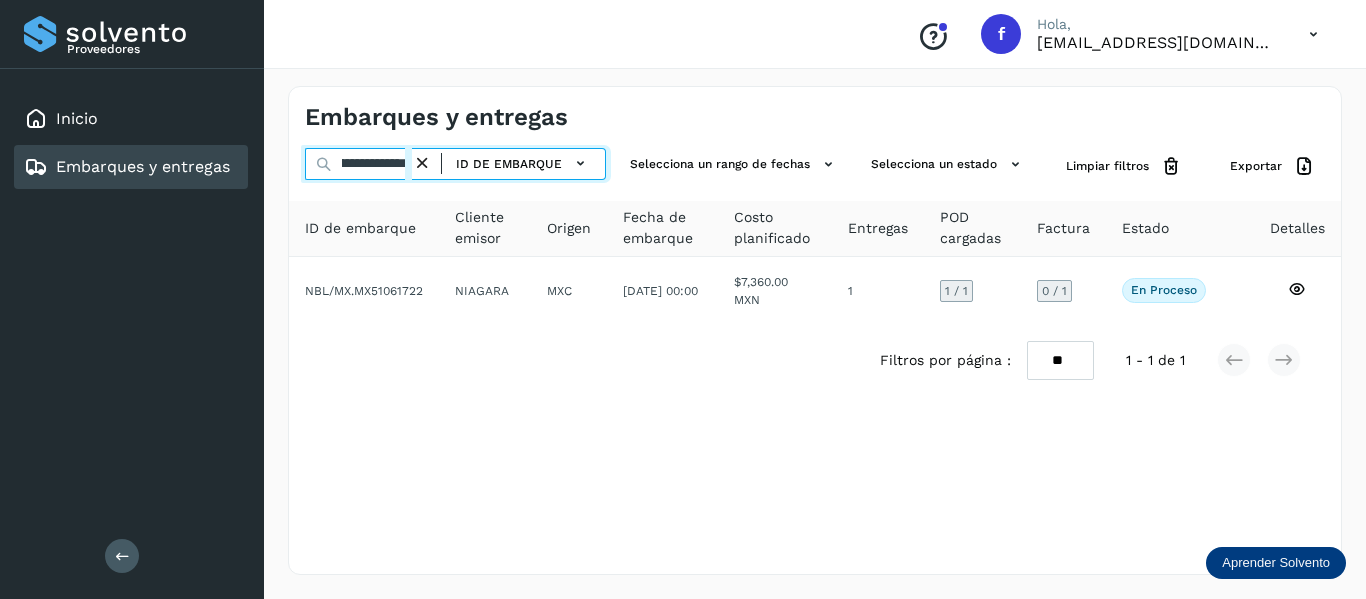 paste 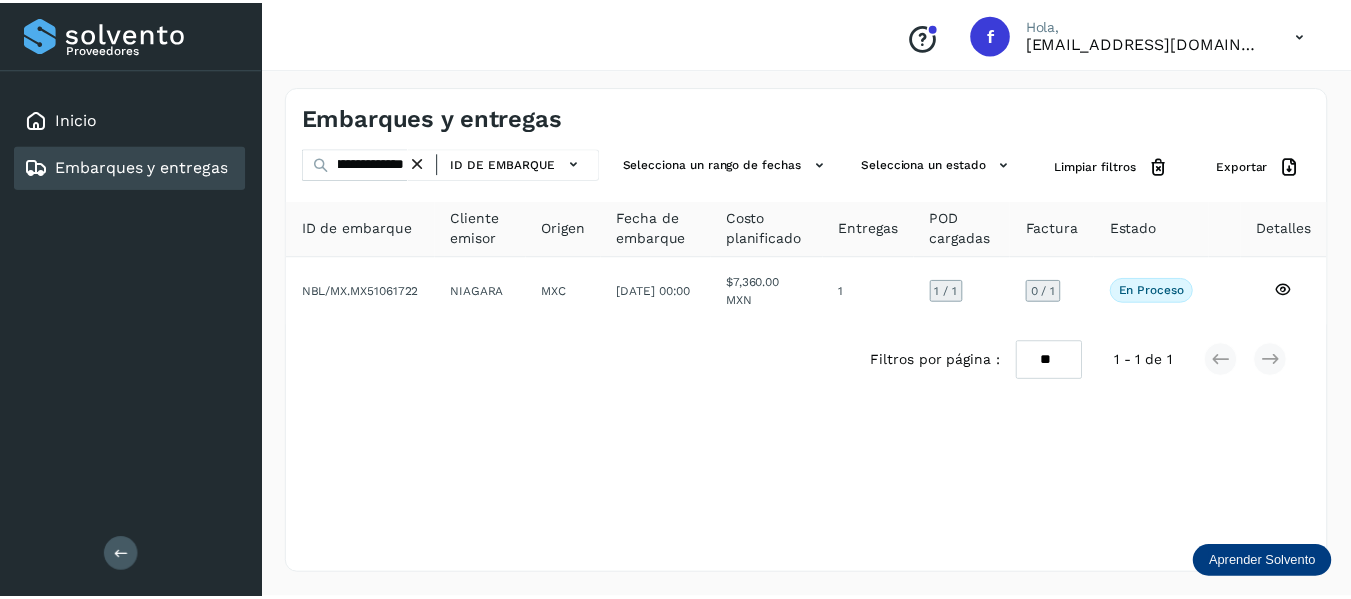 scroll, scrollTop: 0, scrollLeft: 0, axis: both 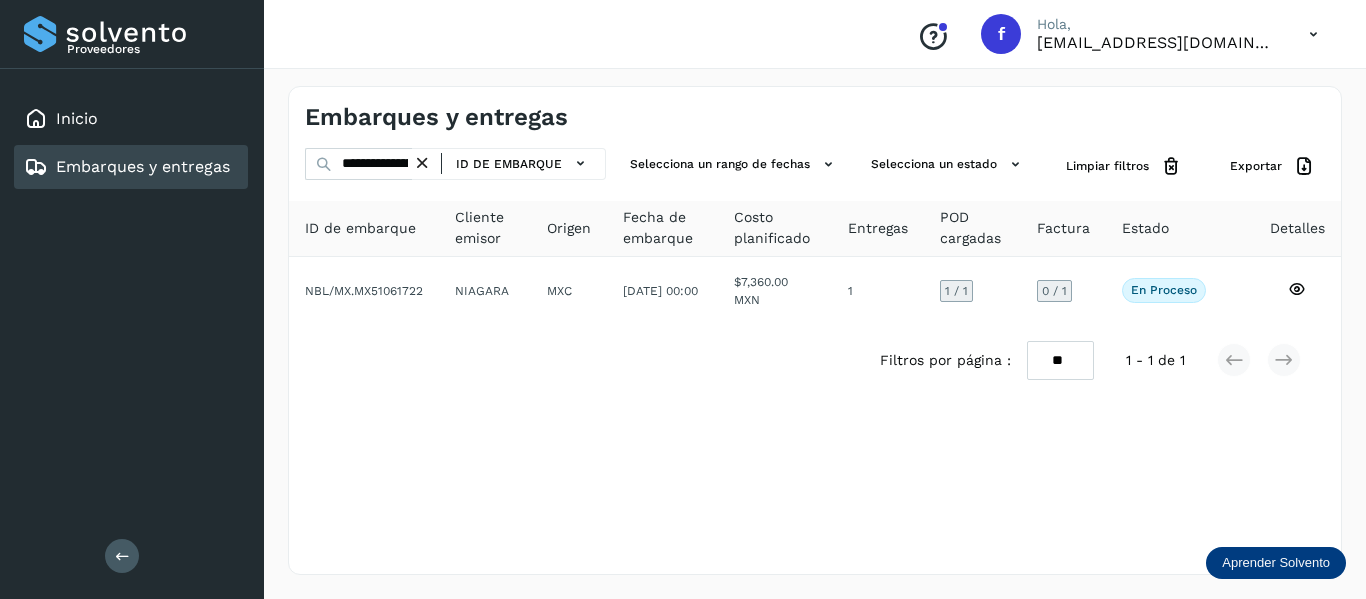 click on "Filtros por página : ** ** ** 1 - 1 de 1" at bounding box center (815, 360) 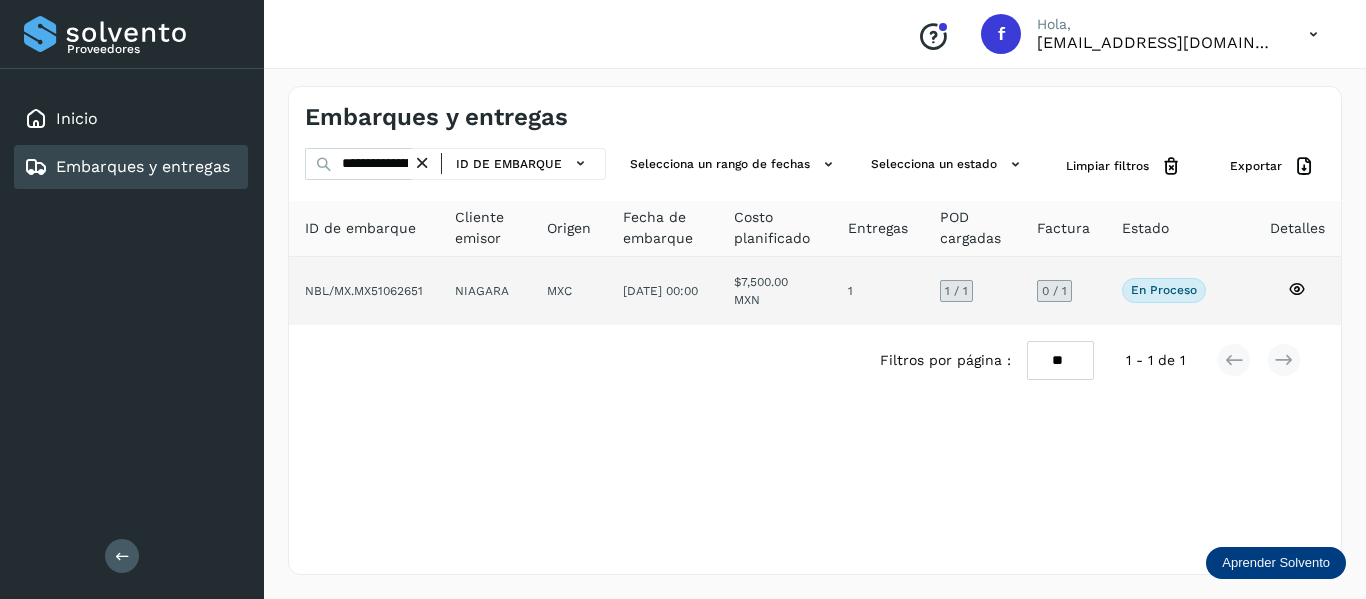 click 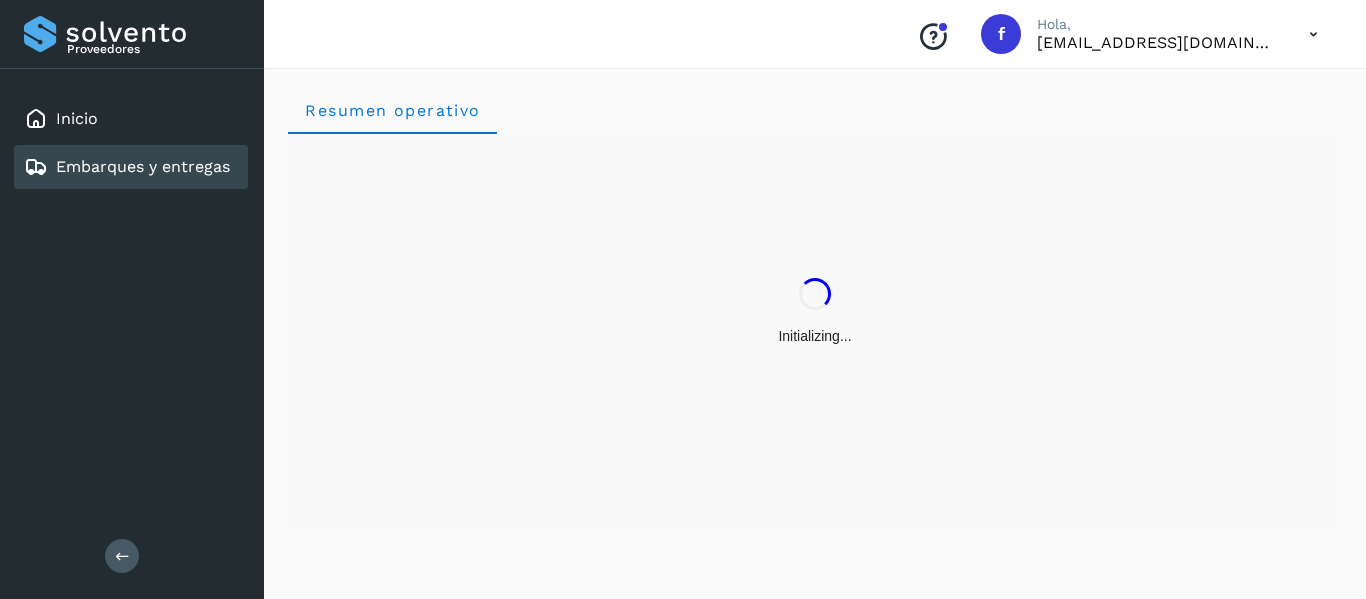 click on "Embarques y entregas" at bounding box center (143, 166) 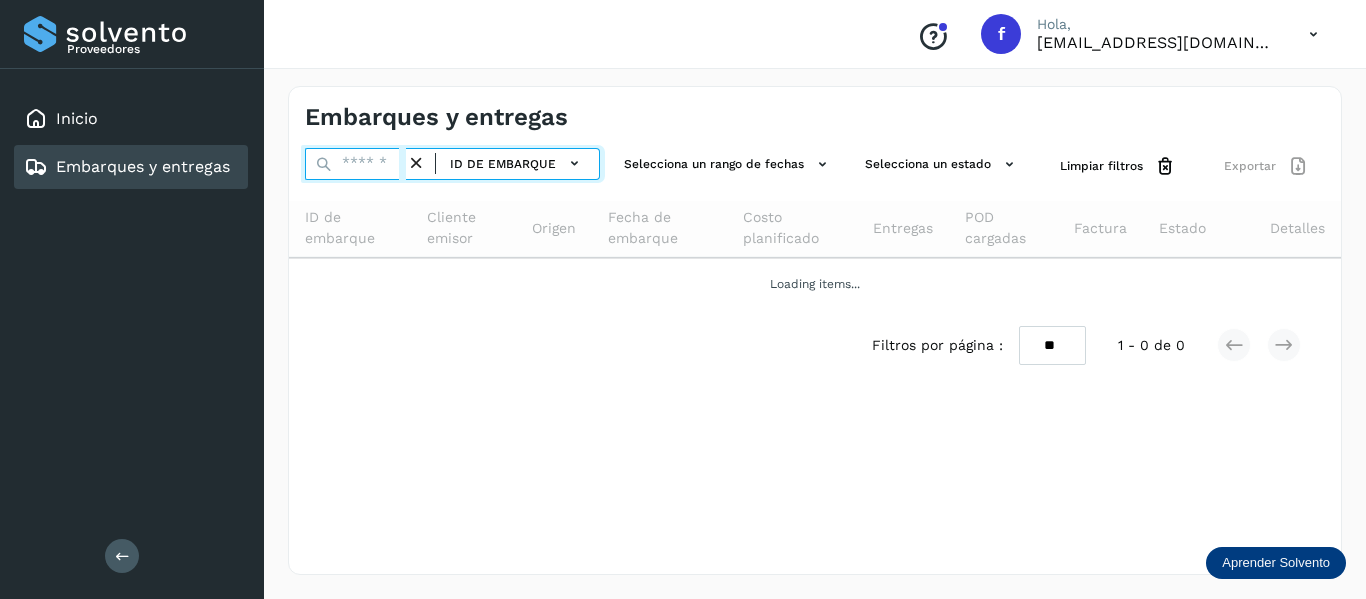 click at bounding box center [355, 164] 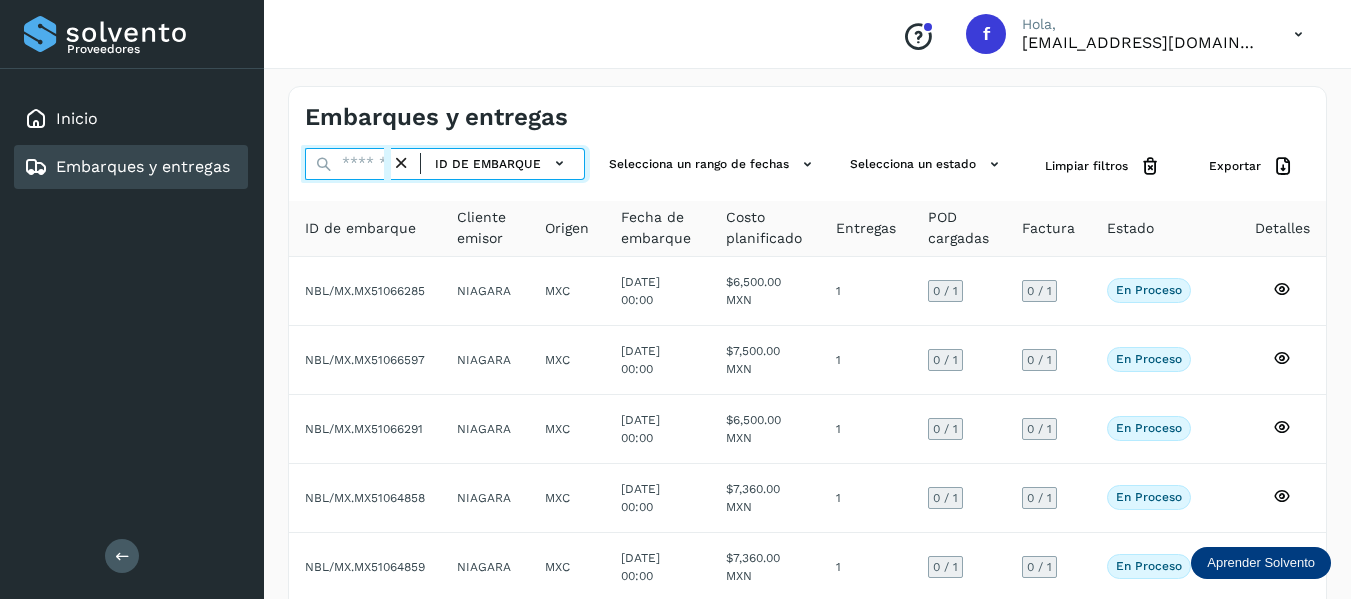 paste on "**********" 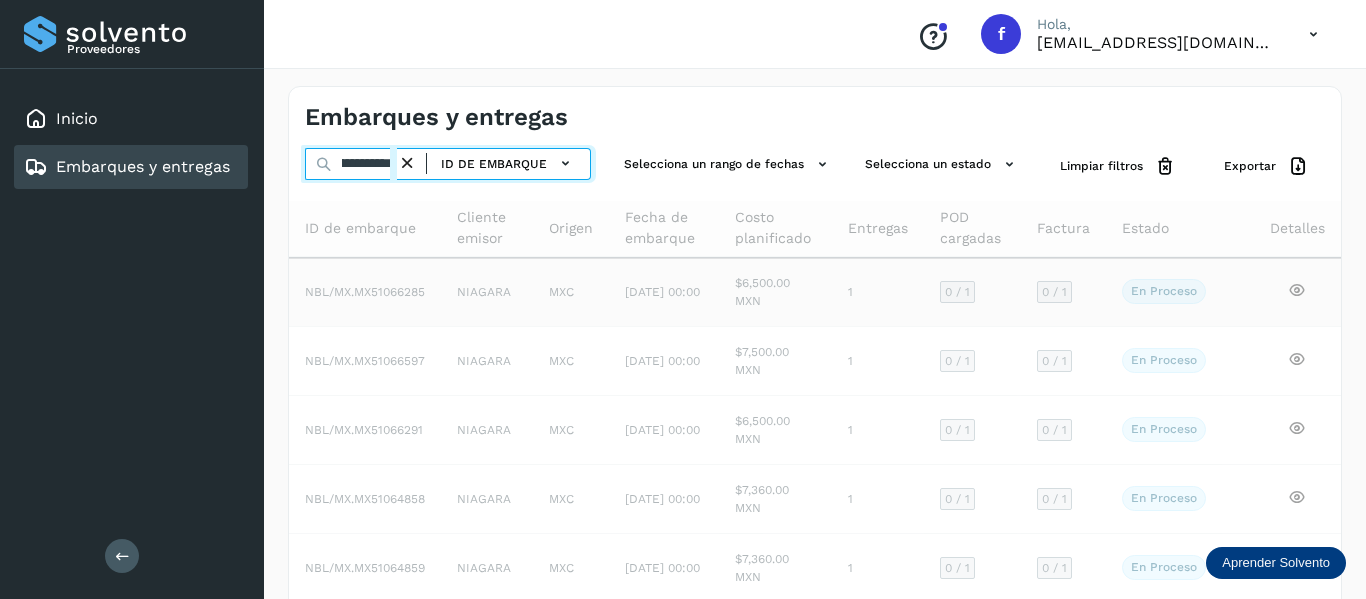 scroll, scrollTop: 0, scrollLeft: 77, axis: horizontal 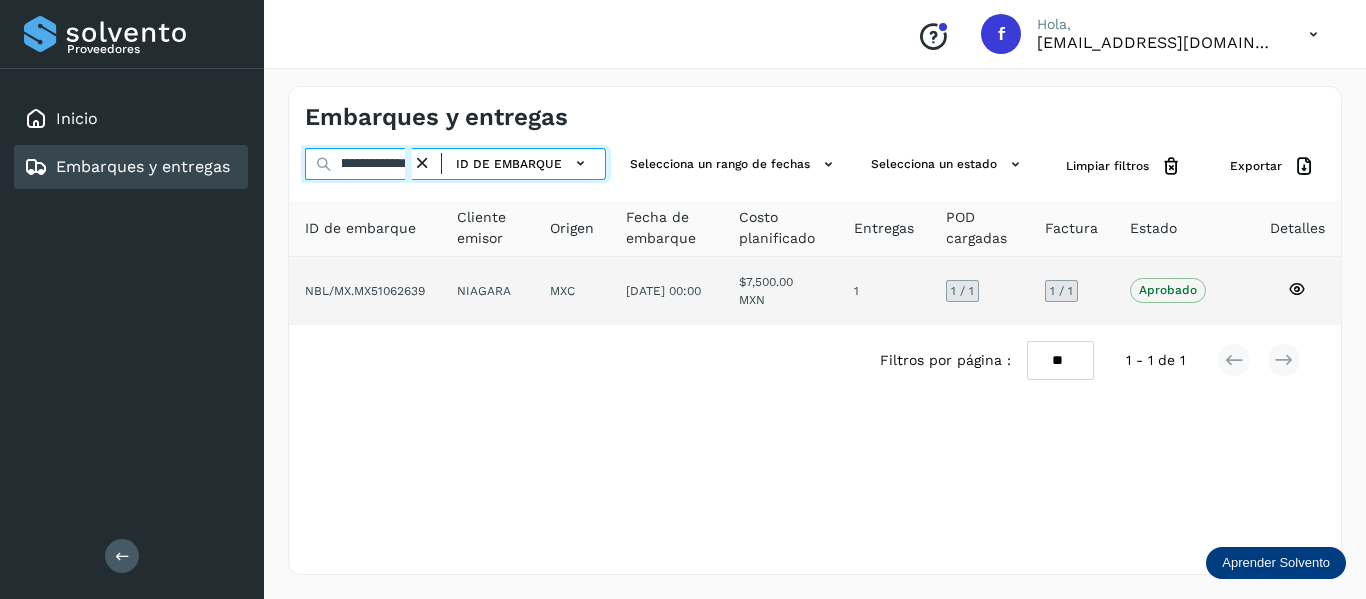 type on "**********" 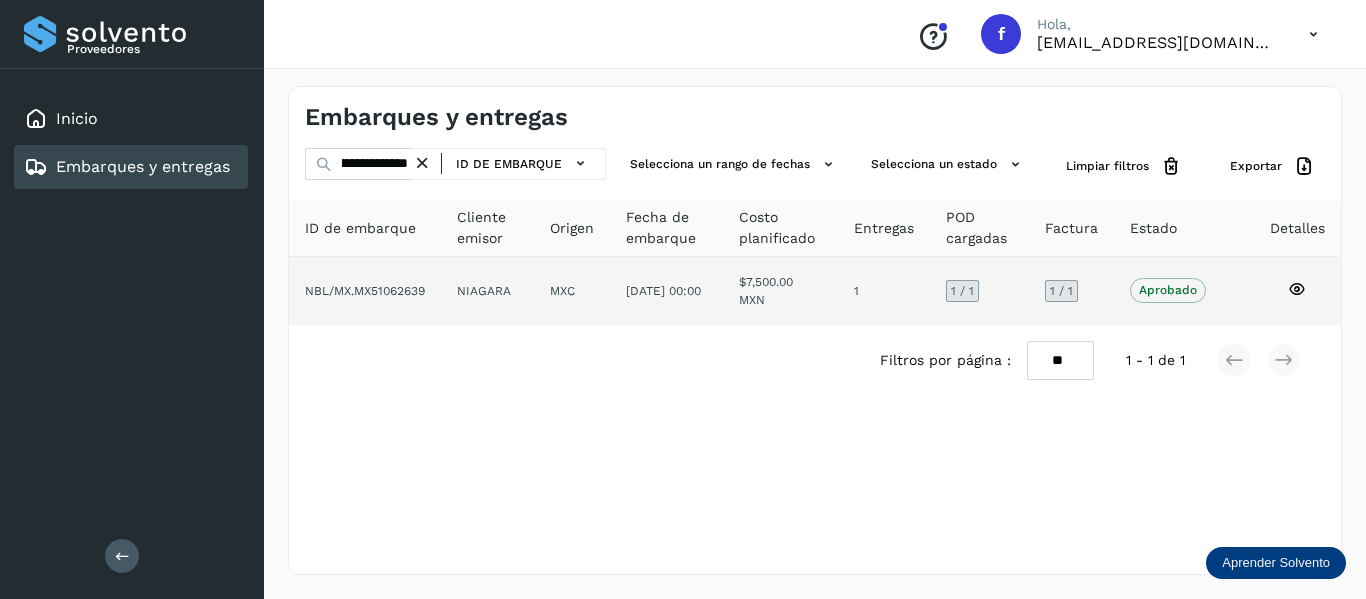 scroll, scrollTop: 0, scrollLeft: 0, axis: both 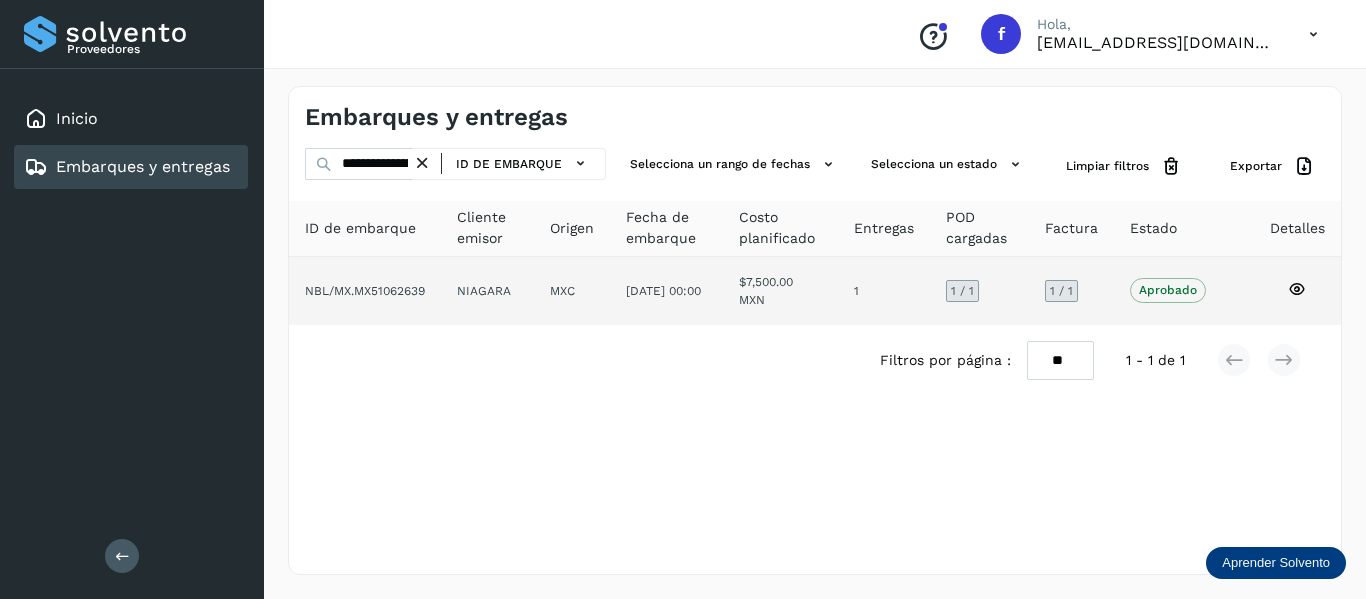 click 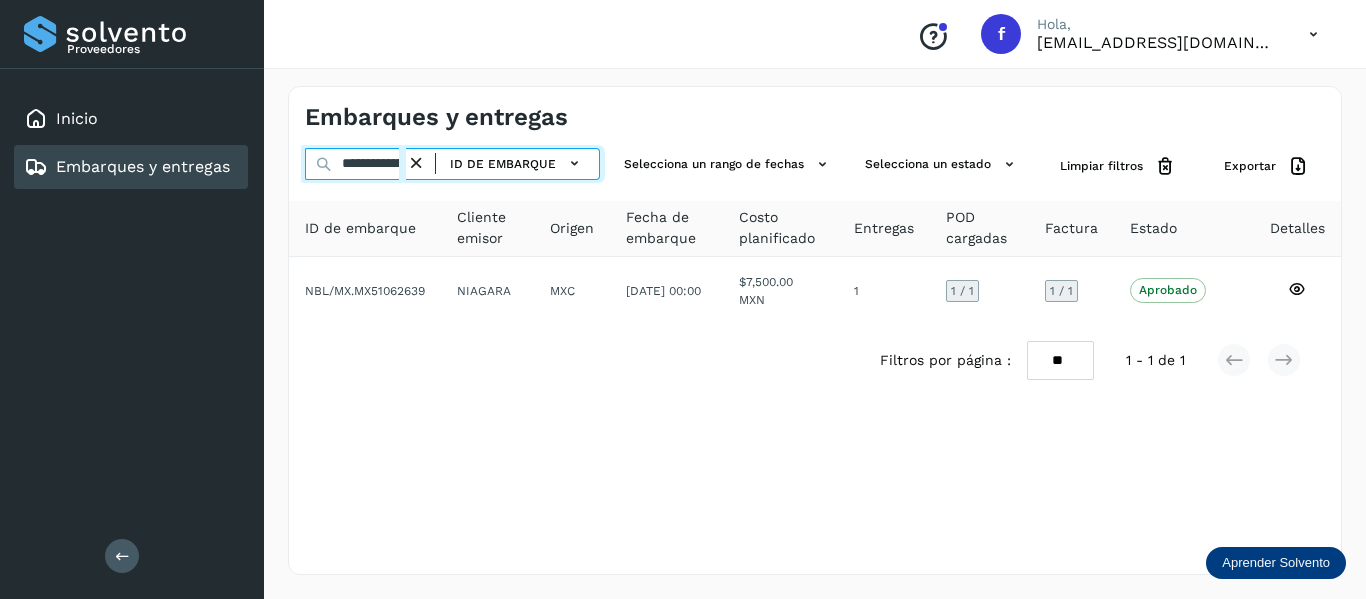 scroll, scrollTop: 0, scrollLeft: 77, axis: horizontal 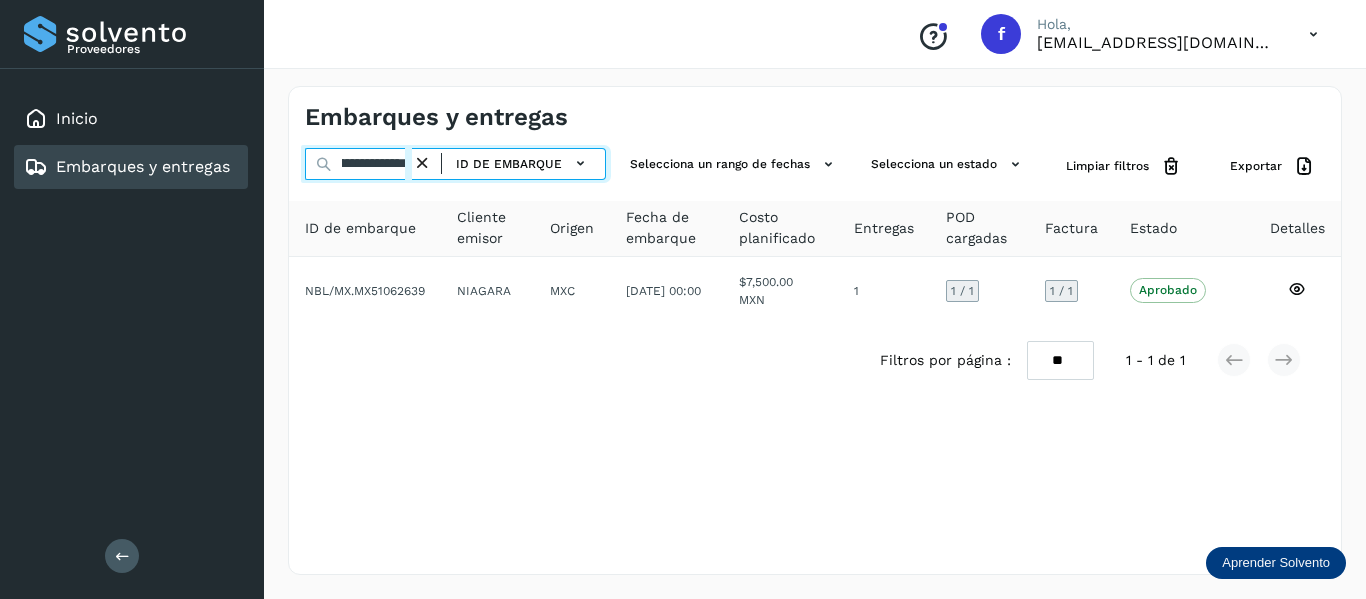 drag, startPoint x: 339, startPoint y: 165, endPoint x: 530, endPoint y: 179, distance: 191.5124 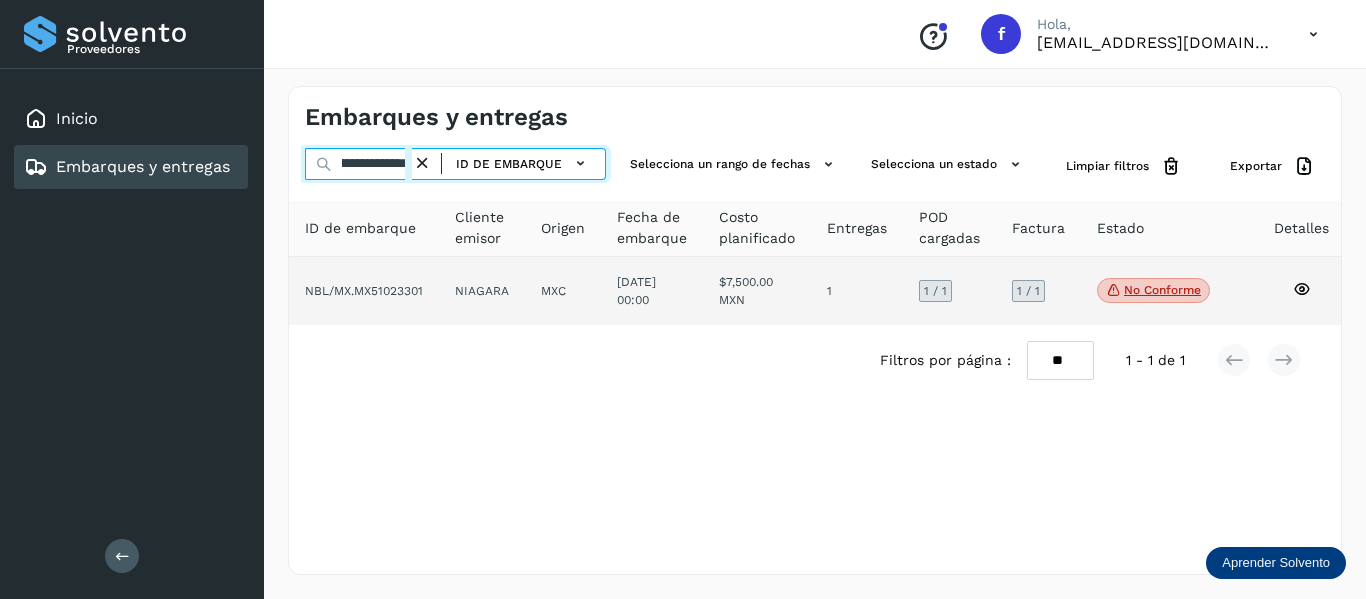 type on "**********" 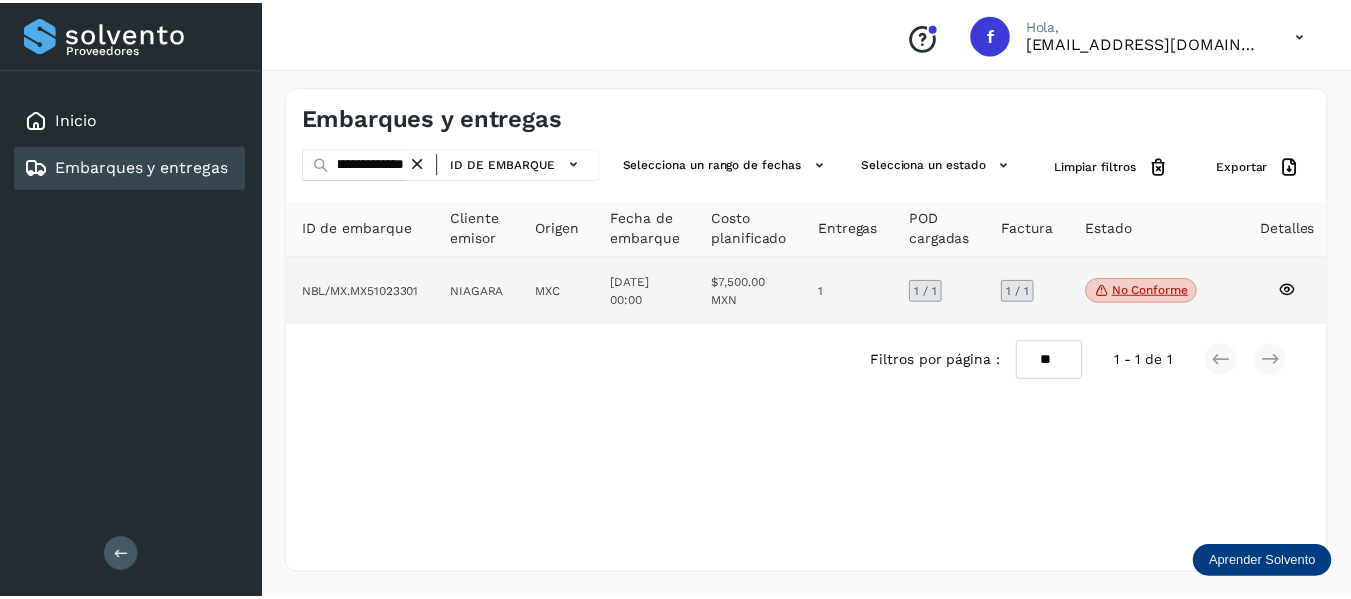 scroll, scrollTop: 0, scrollLeft: 0, axis: both 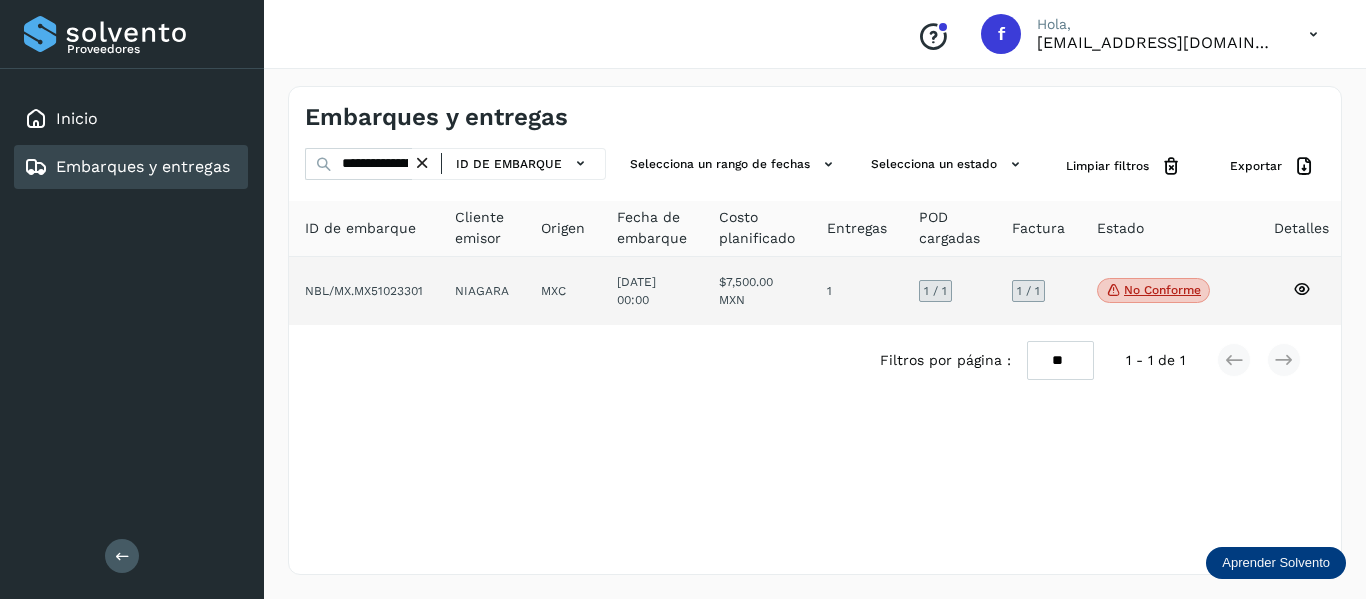 click 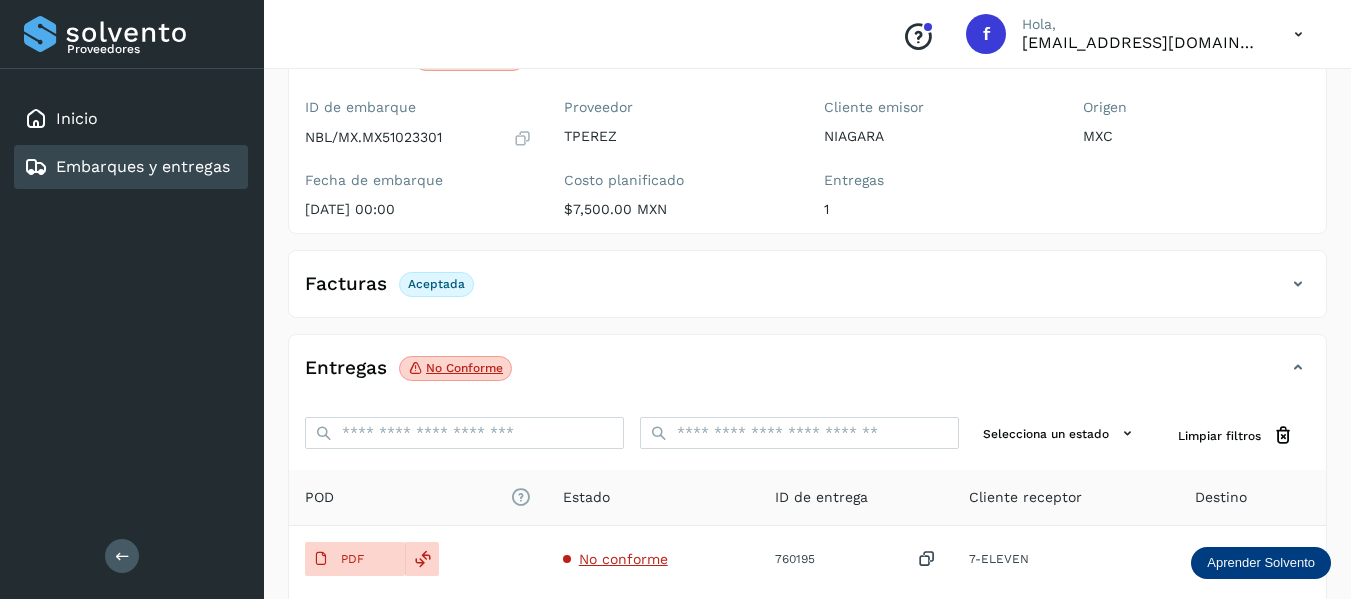 scroll, scrollTop: 200, scrollLeft: 0, axis: vertical 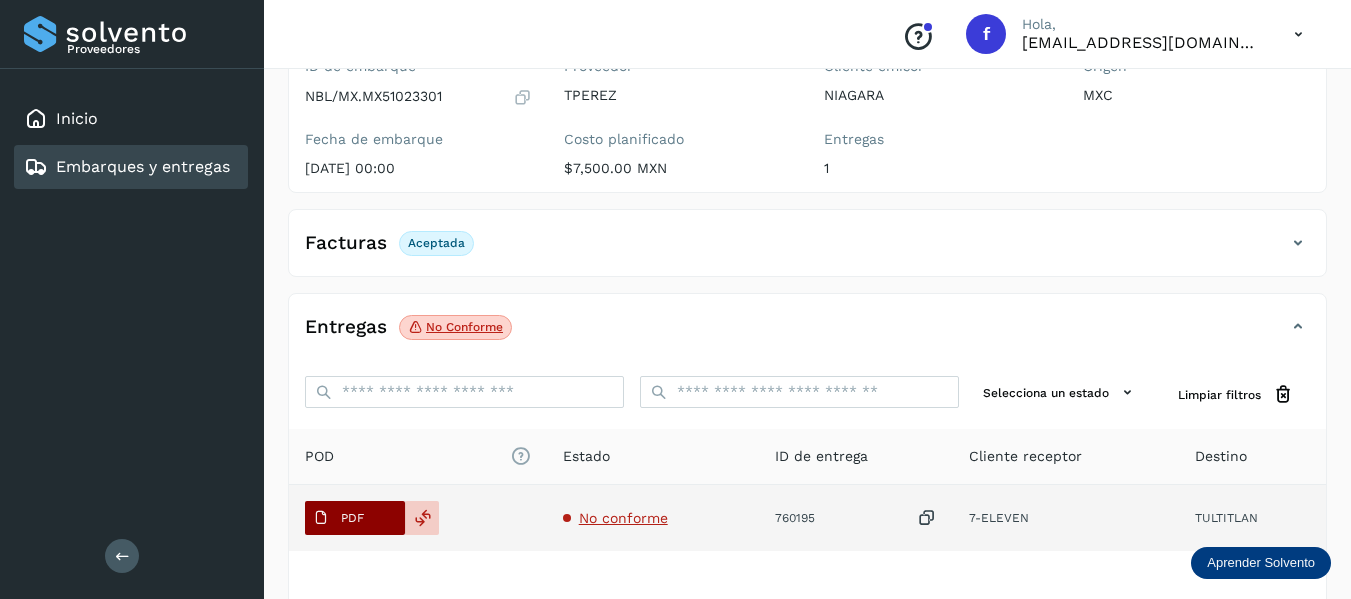 click on "PDF" at bounding box center (352, 518) 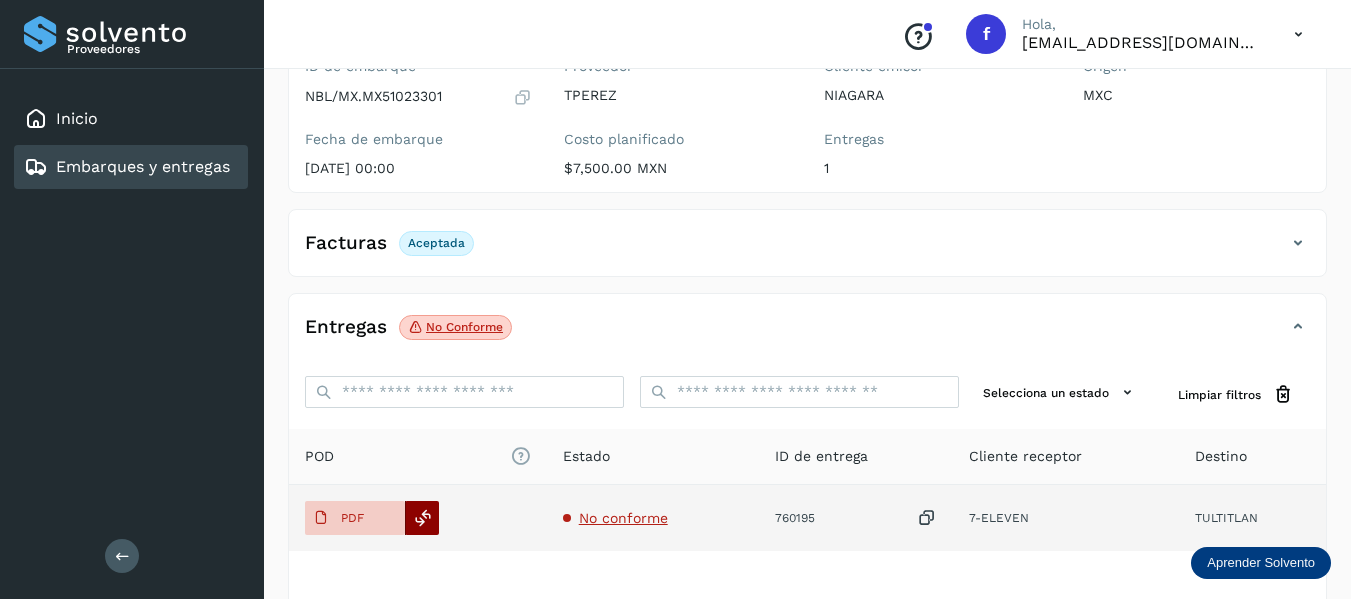 click at bounding box center (423, 518) 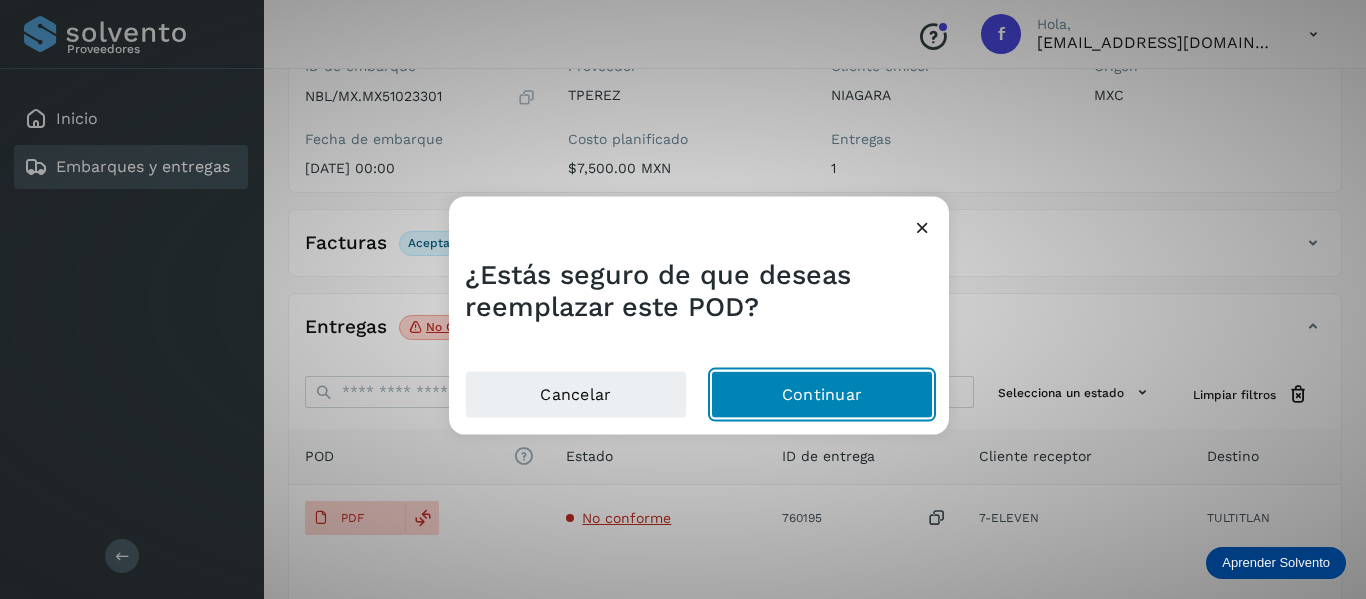 click on "Continuar" 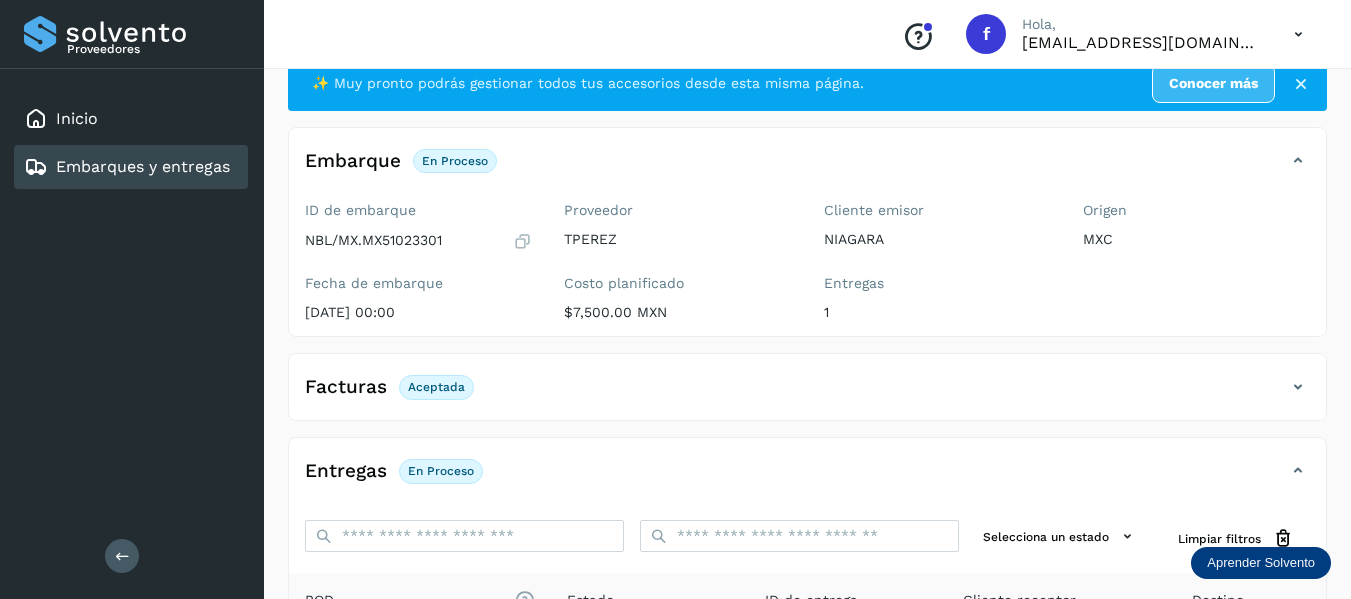 scroll, scrollTop: 48, scrollLeft: 0, axis: vertical 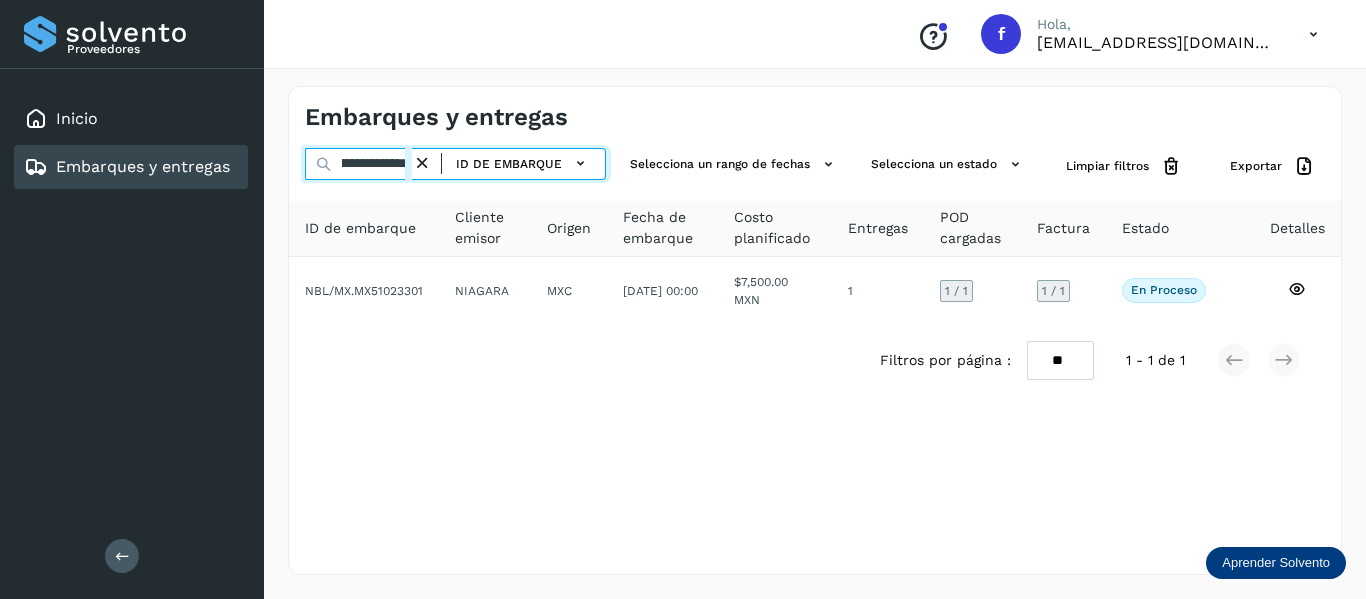 drag, startPoint x: 341, startPoint y: 167, endPoint x: 477, endPoint y: 139, distance: 138.85243 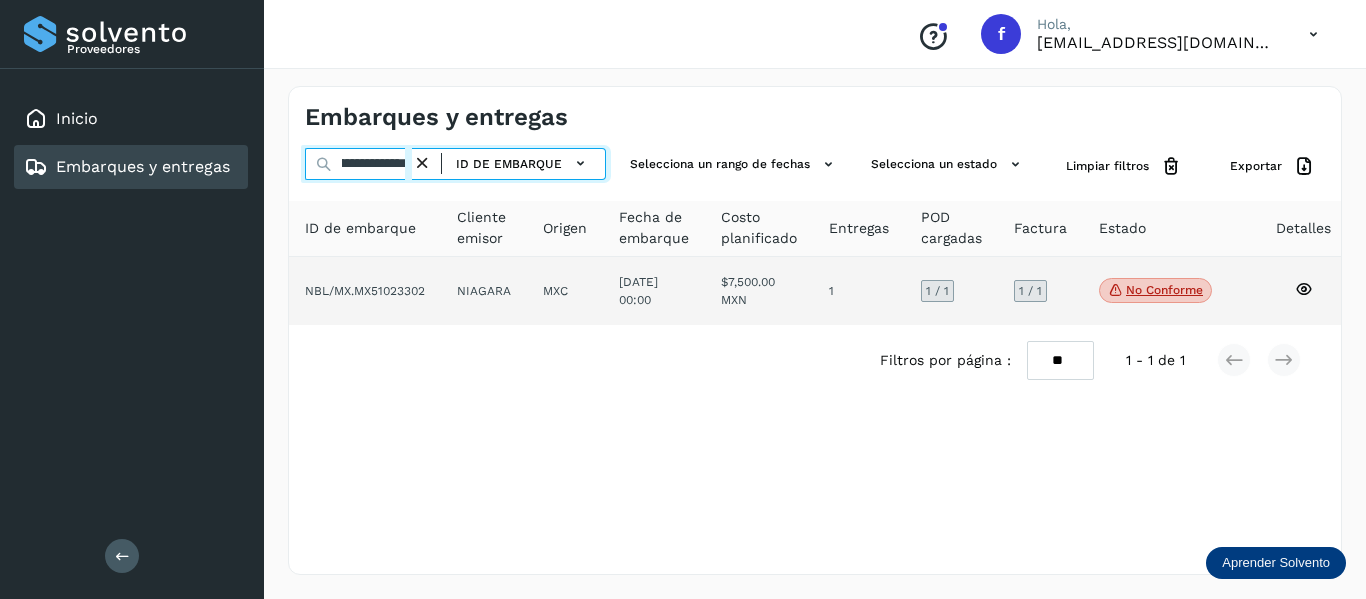 type on "**********" 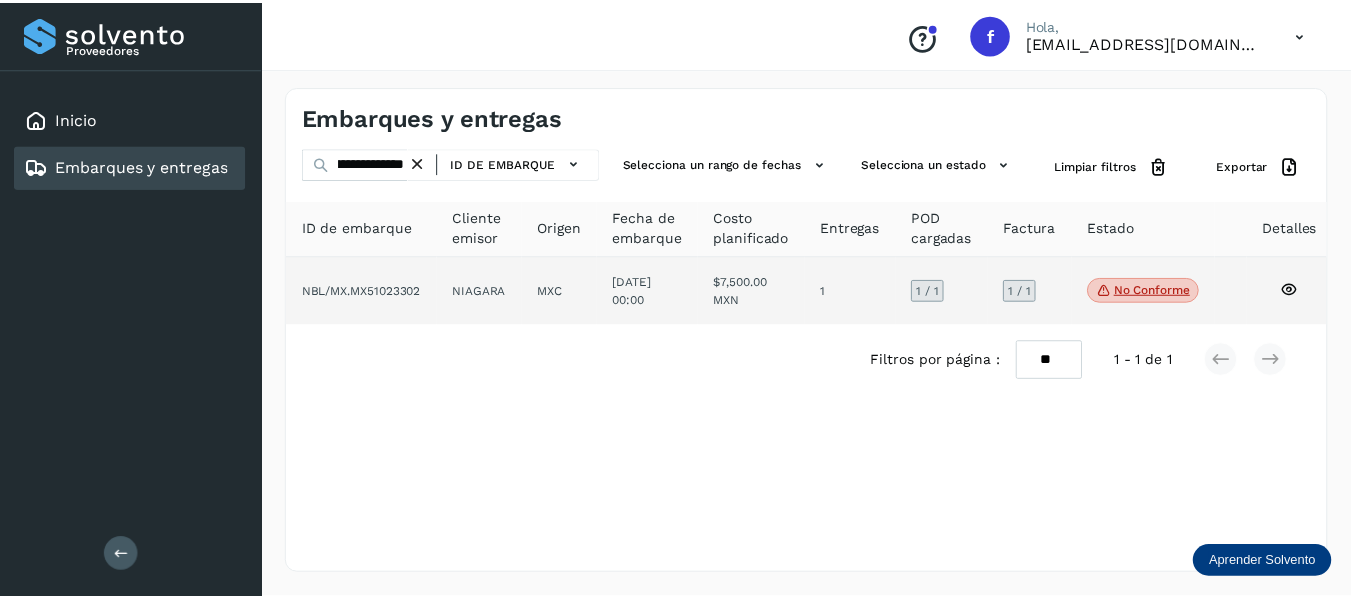 scroll, scrollTop: 0, scrollLeft: 0, axis: both 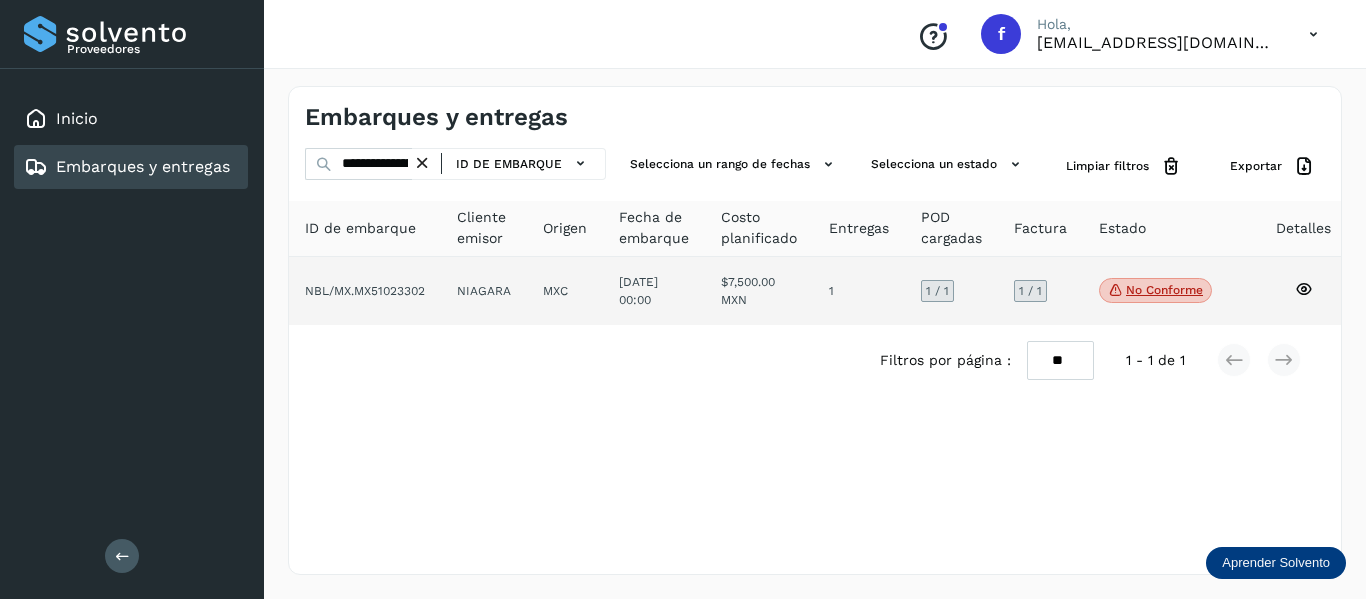 click 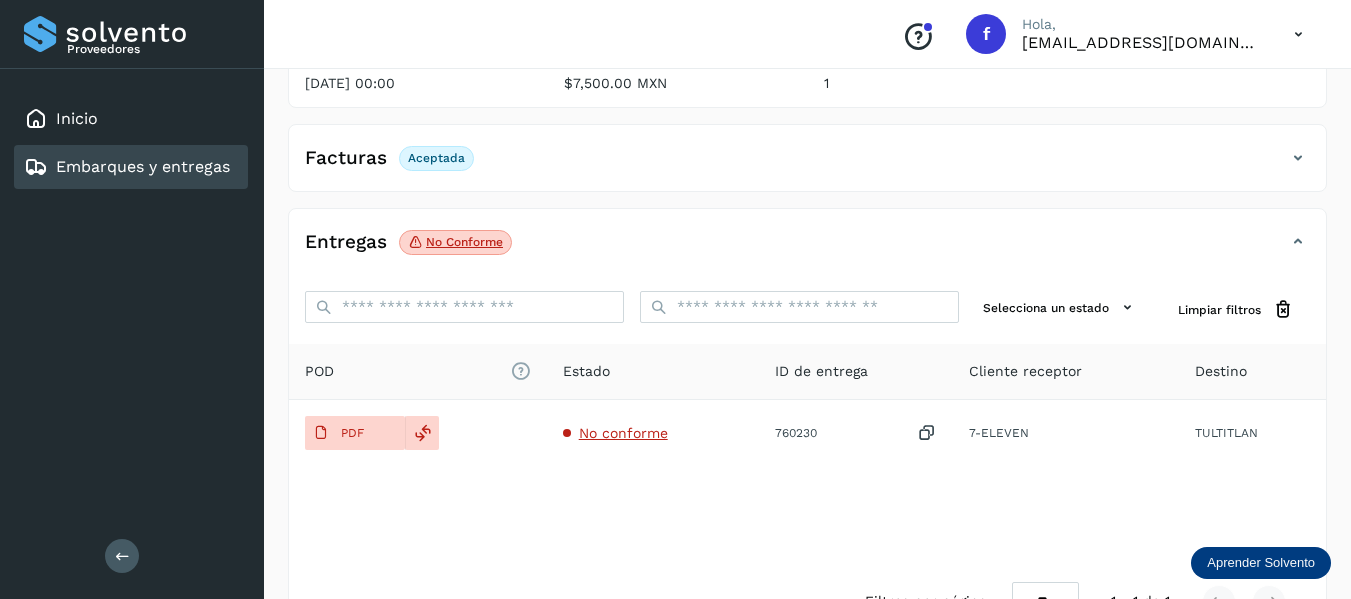scroll, scrollTop: 348, scrollLeft: 0, axis: vertical 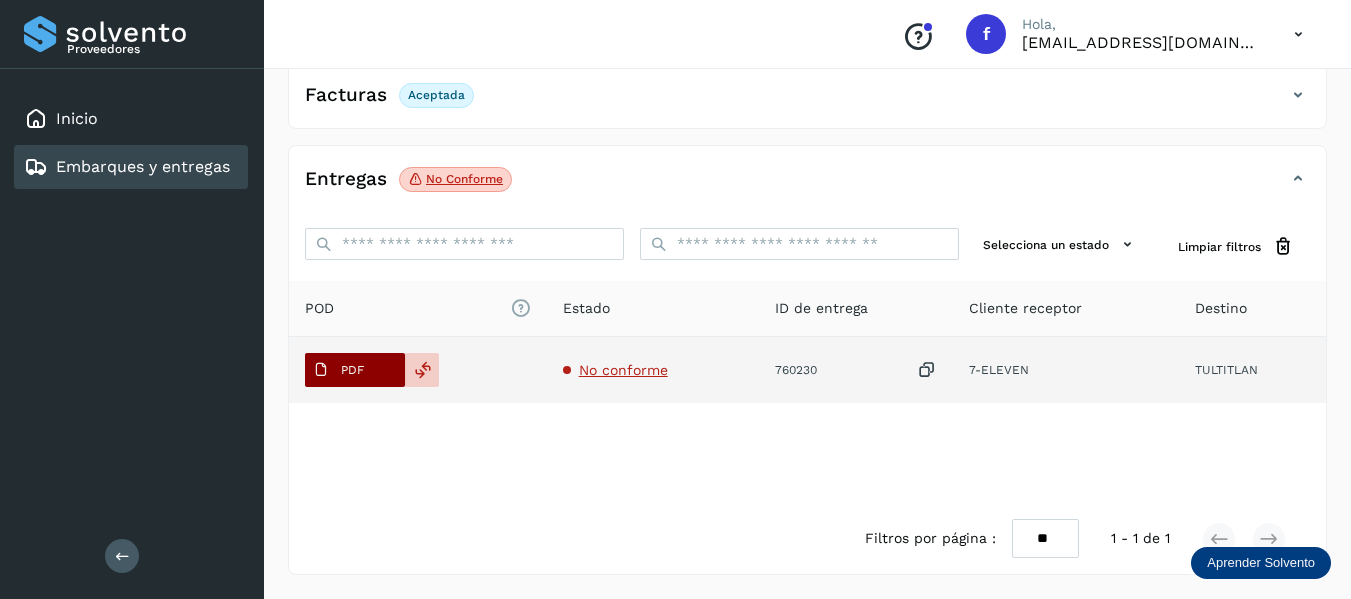 click on "PDF" at bounding box center (355, 370) 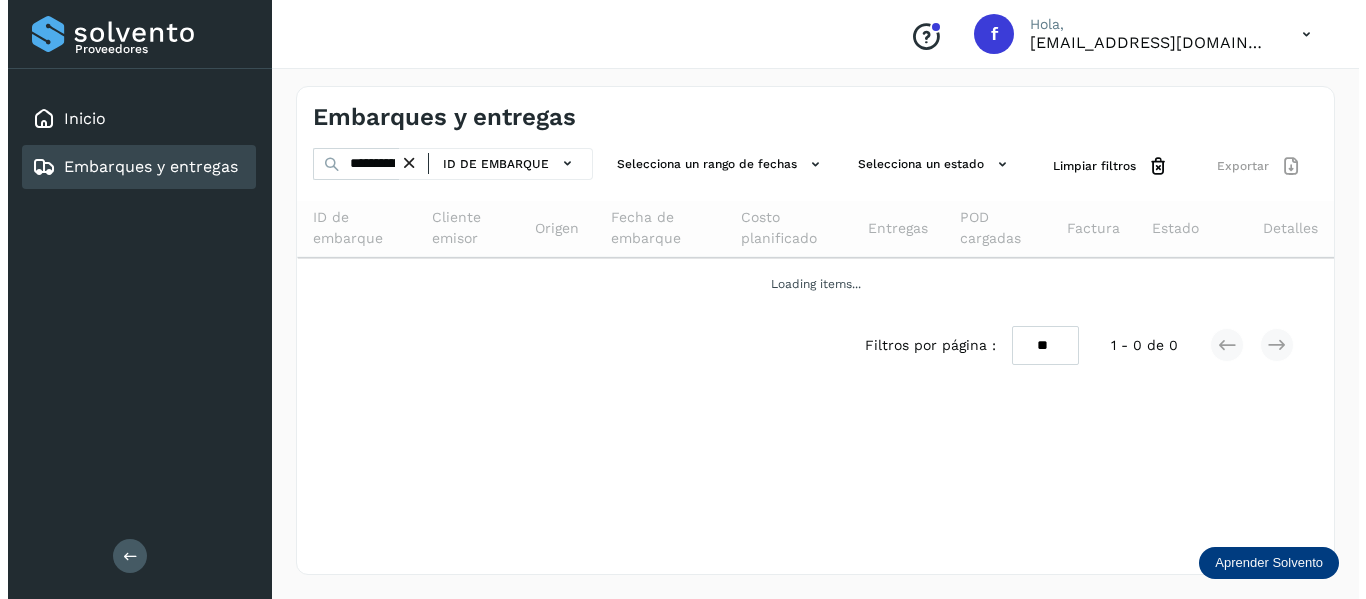 scroll, scrollTop: 0, scrollLeft: 0, axis: both 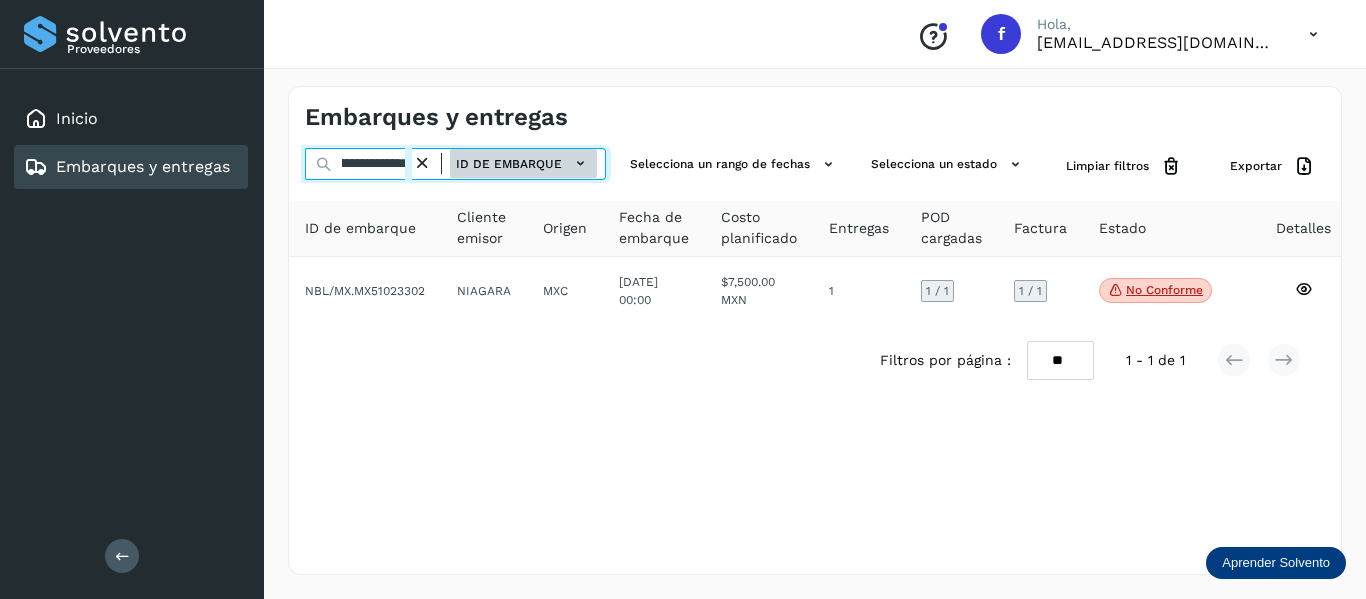 drag, startPoint x: 334, startPoint y: 161, endPoint x: 513, endPoint y: 165, distance: 179.0447 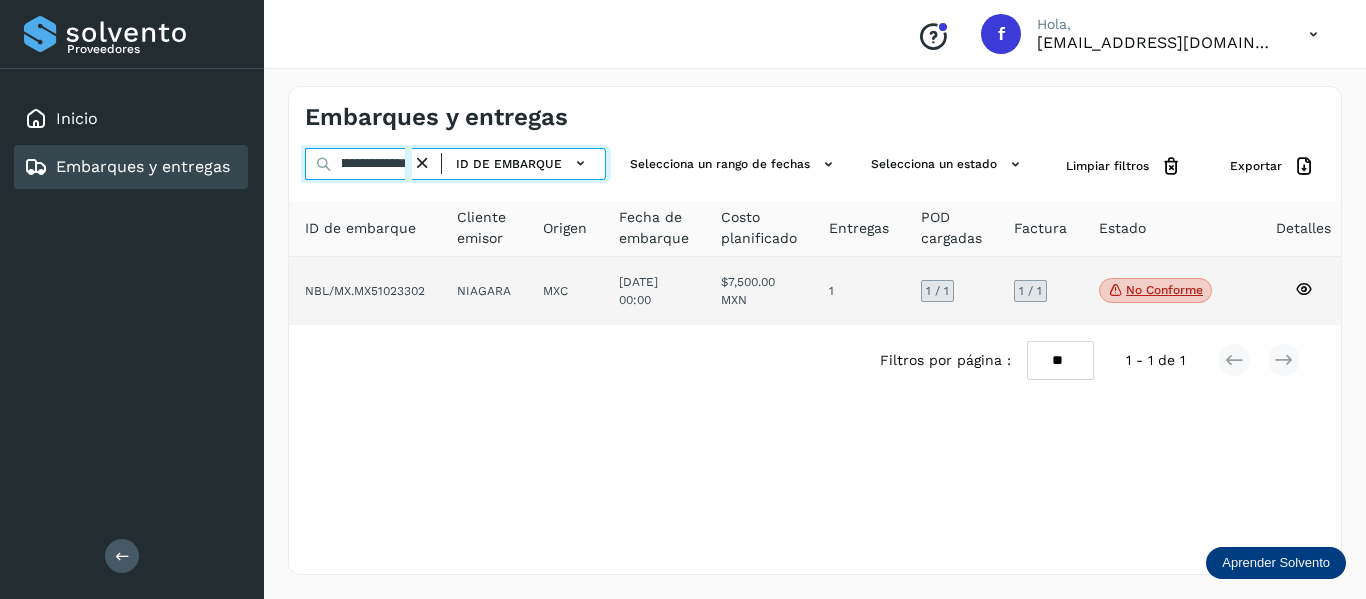 paste 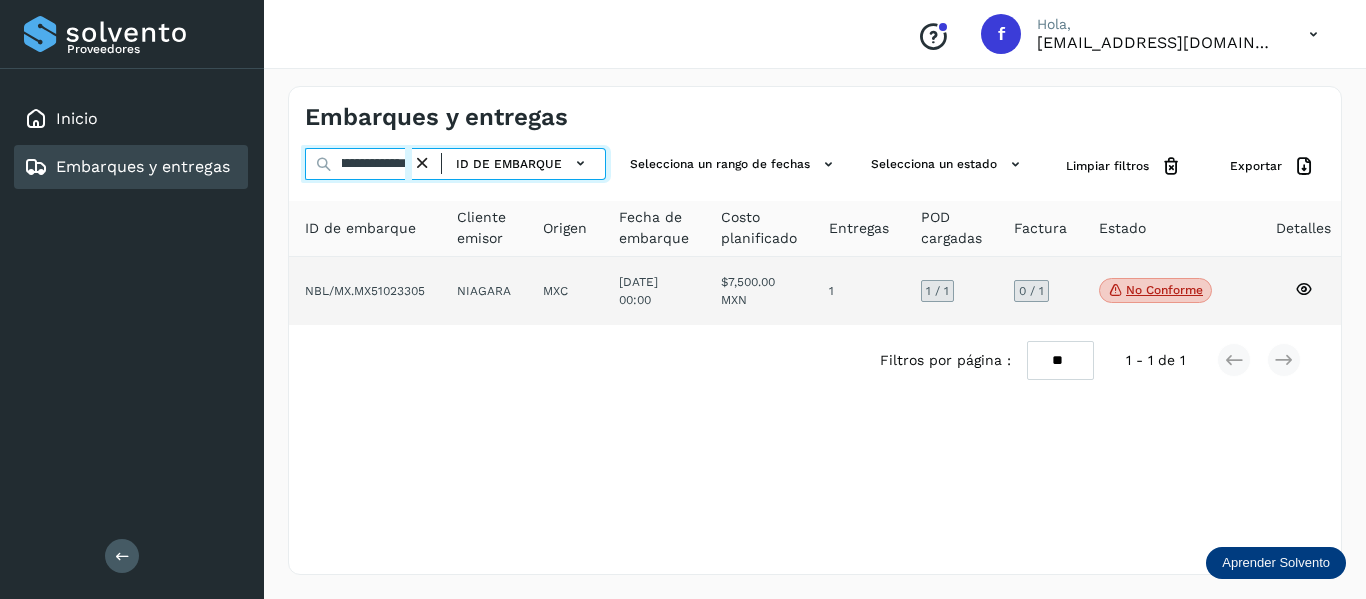 type on "**********" 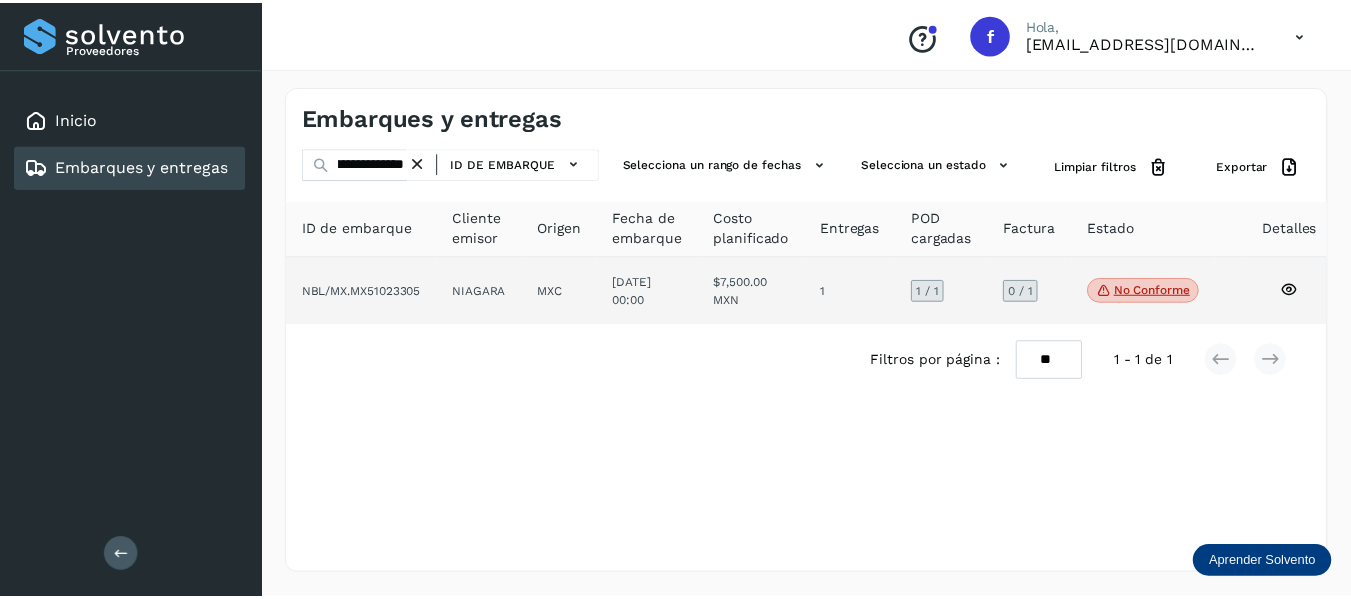 scroll, scrollTop: 0, scrollLeft: 0, axis: both 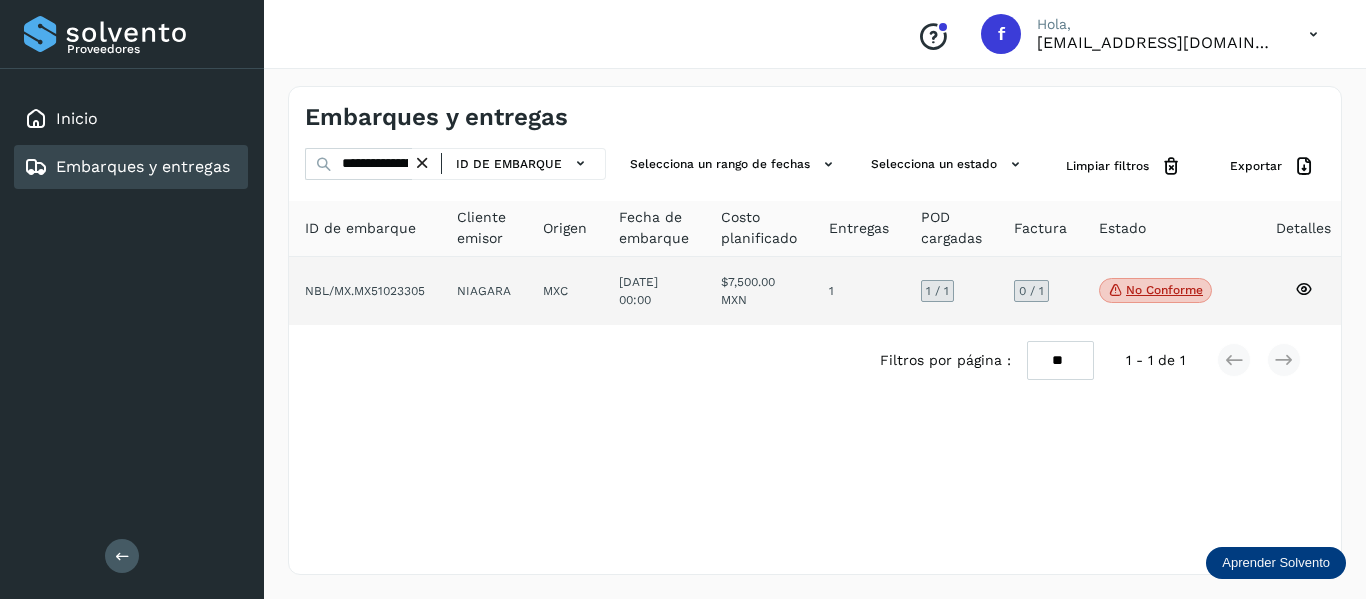 click 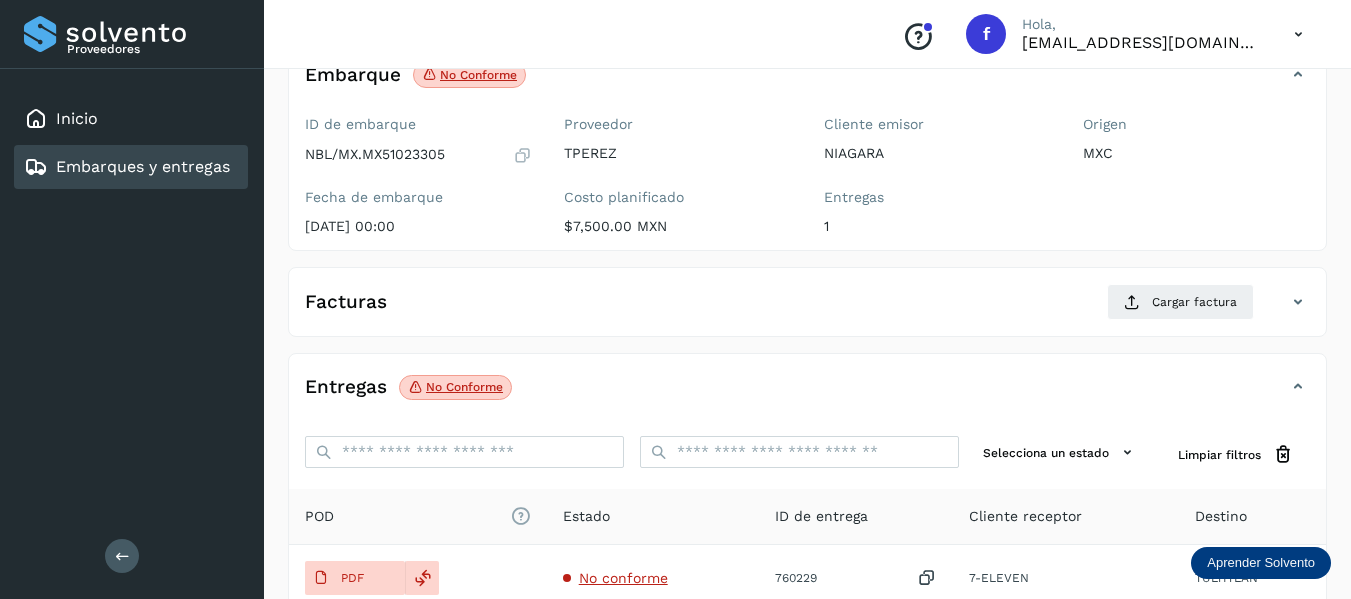 scroll, scrollTop: 300, scrollLeft: 0, axis: vertical 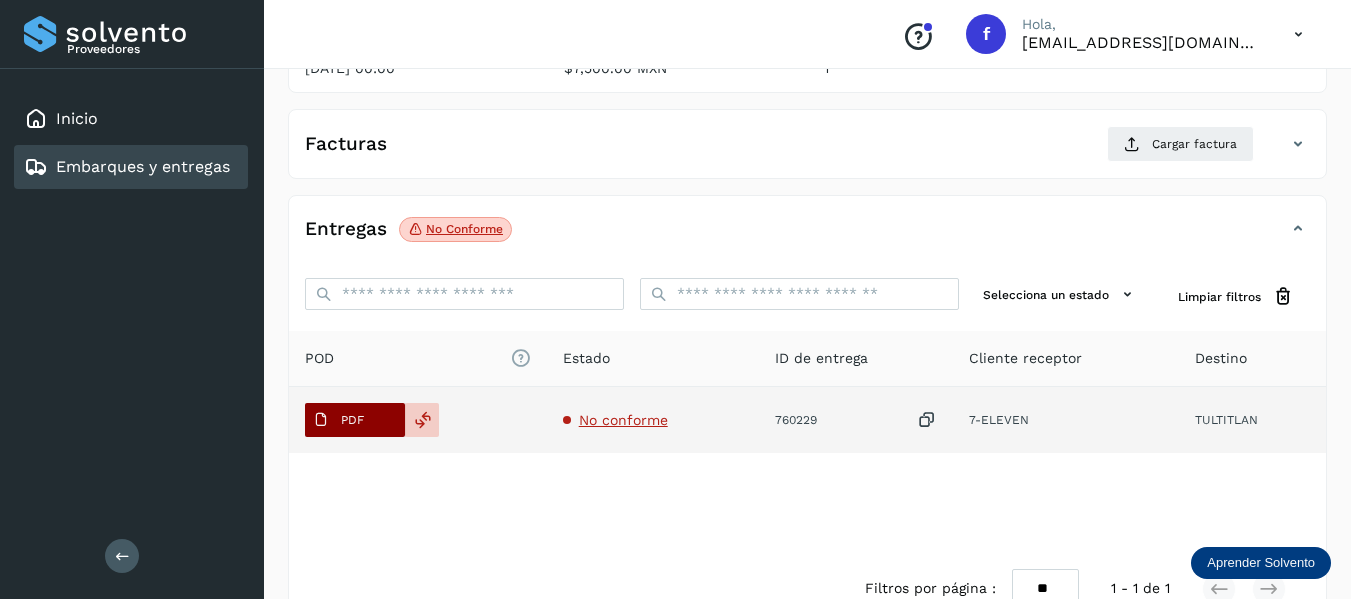 click on "PDF" at bounding box center (338, 420) 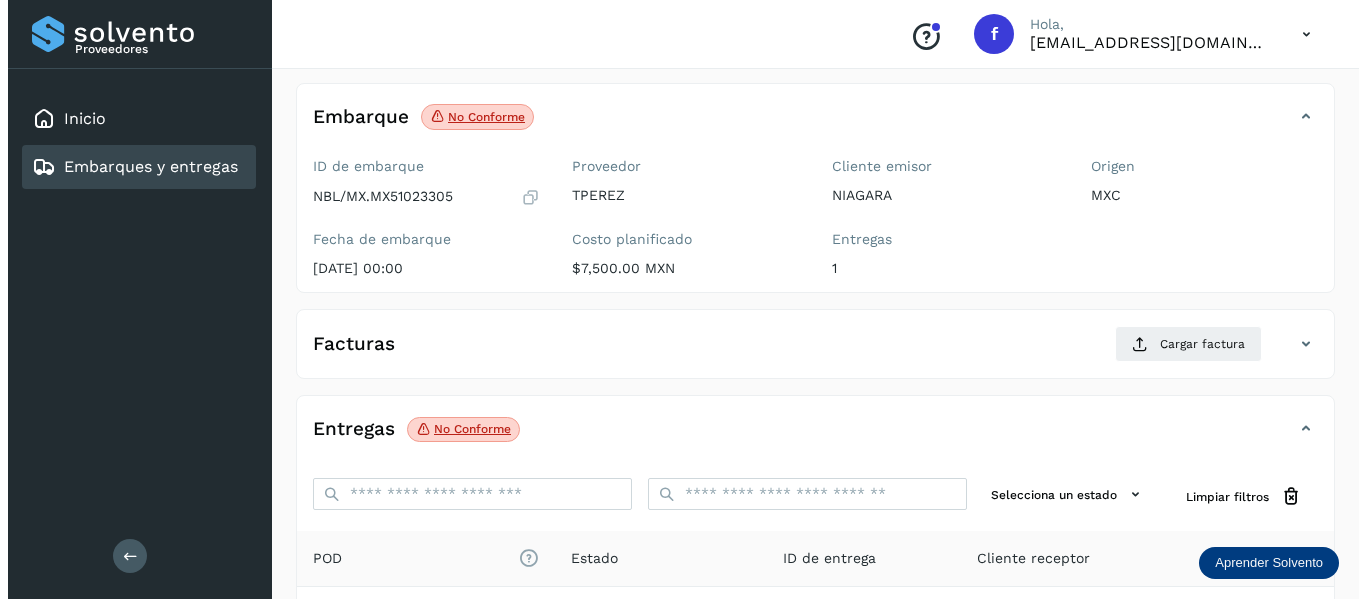 scroll, scrollTop: 0, scrollLeft: 0, axis: both 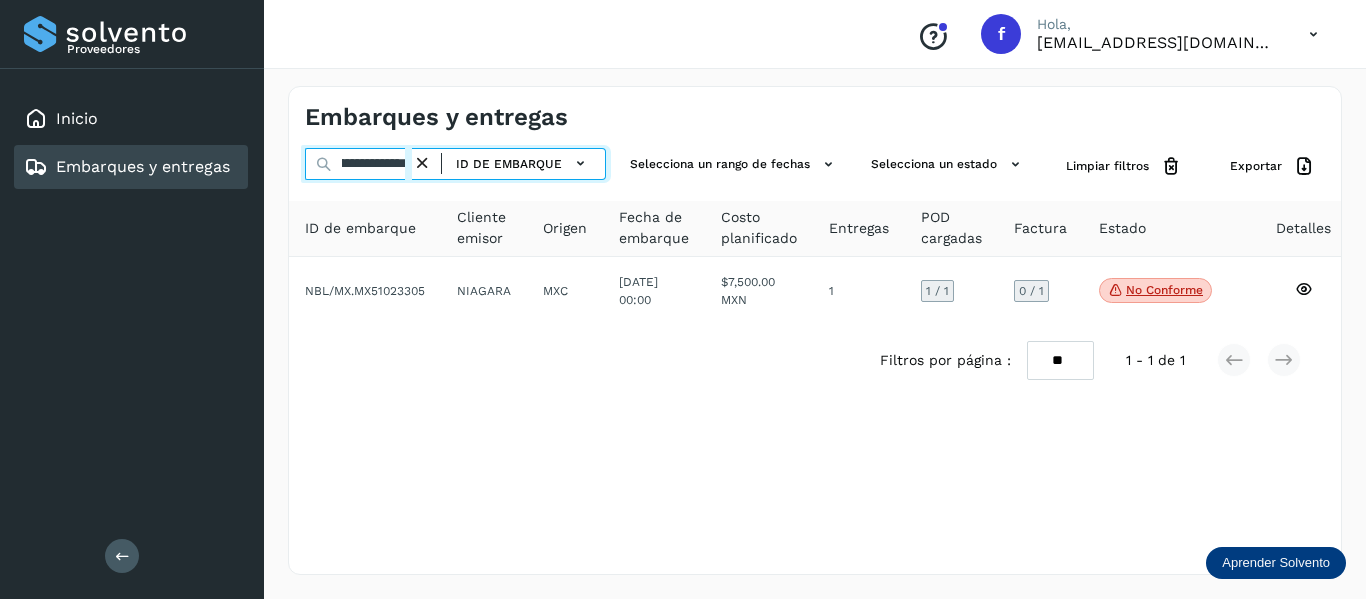 drag, startPoint x: 338, startPoint y: 156, endPoint x: 618, endPoint y: 145, distance: 280.21597 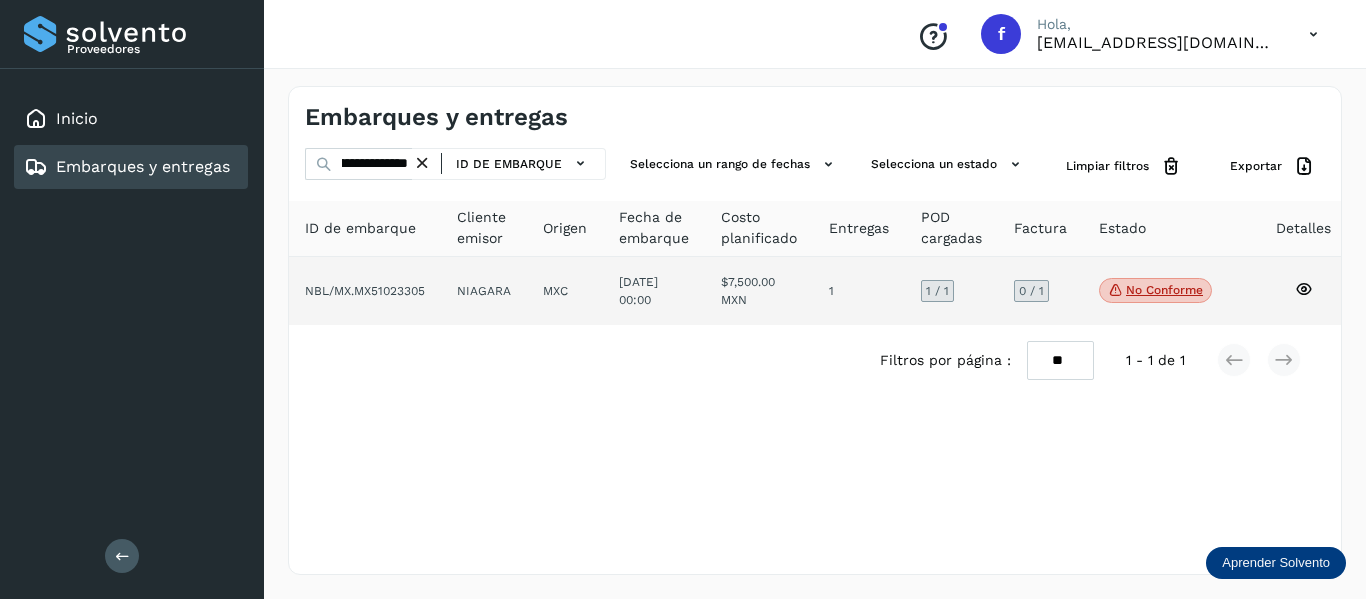 scroll, scrollTop: 0, scrollLeft: 0, axis: both 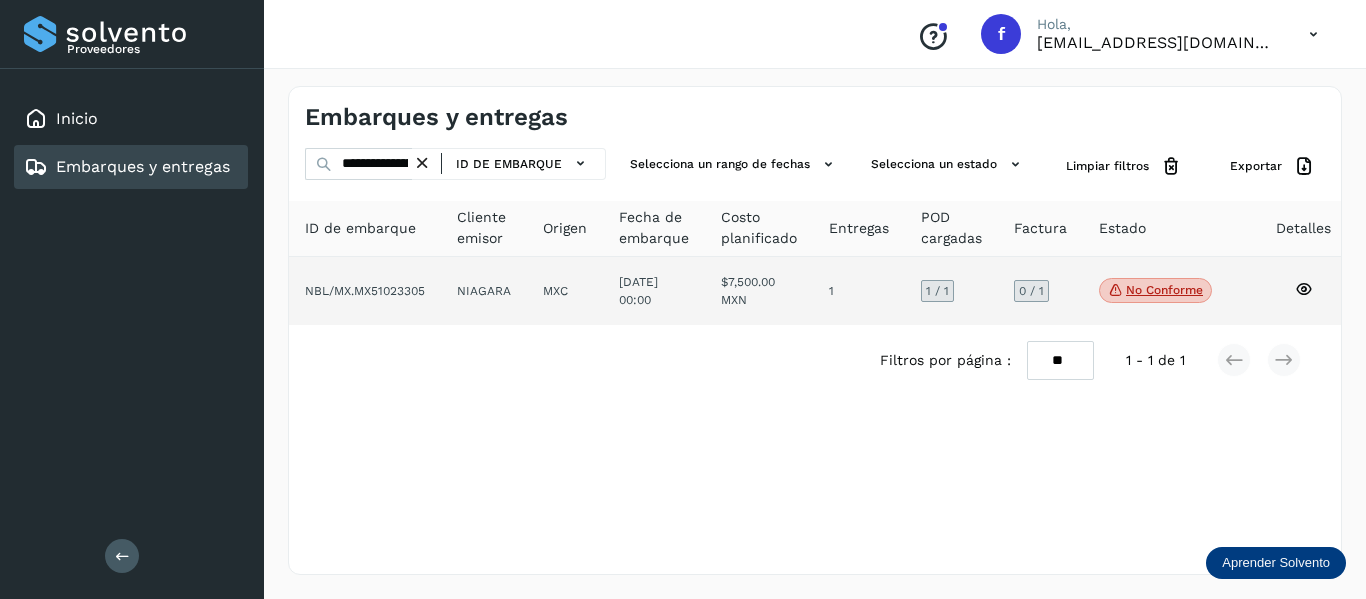 click 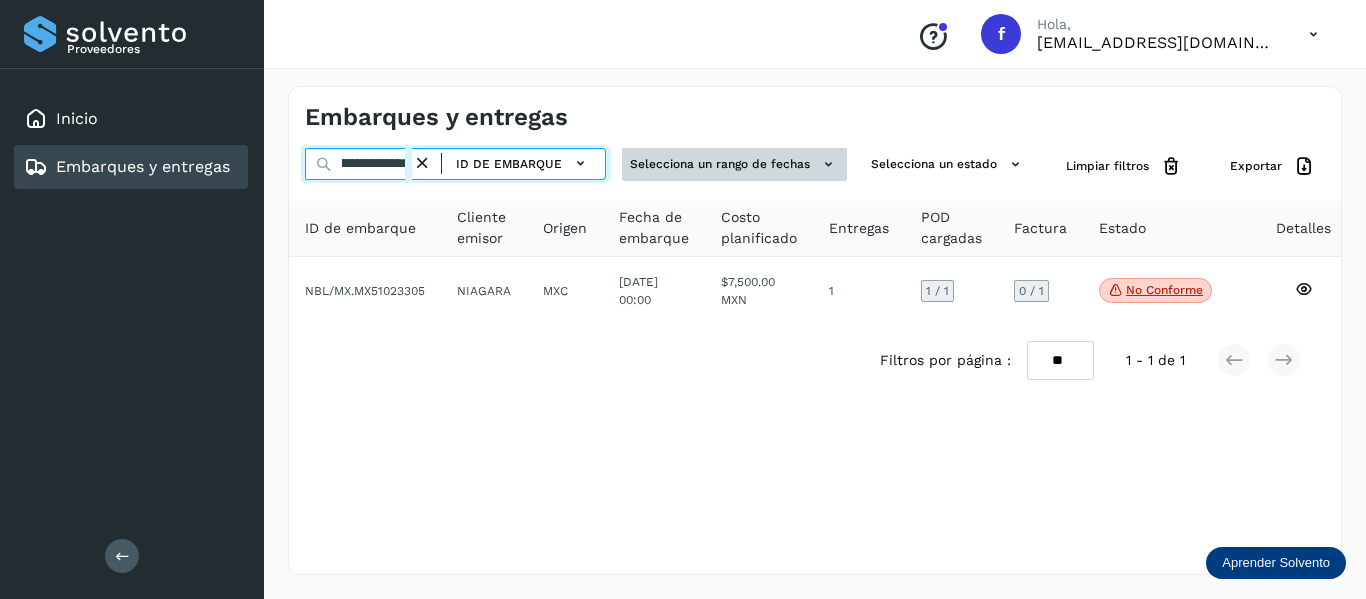 drag, startPoint x: 338, startPoint y: 167, endPoint x: 620, endPoint y: 180, distance: 282.2995 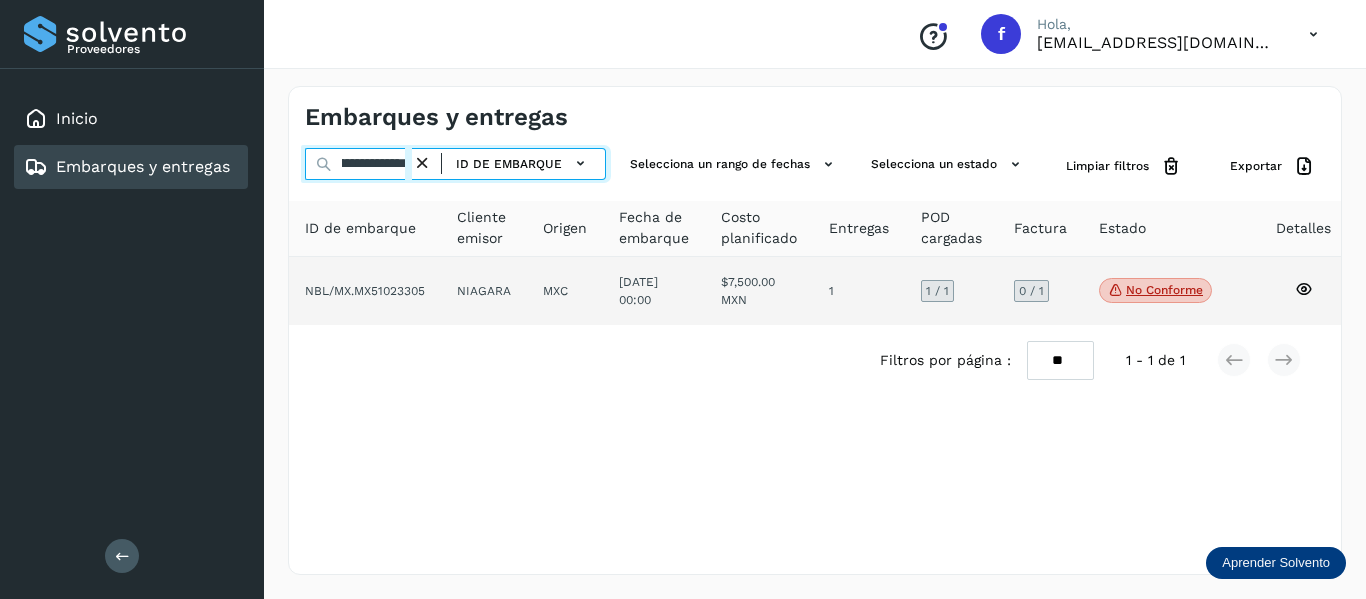paste 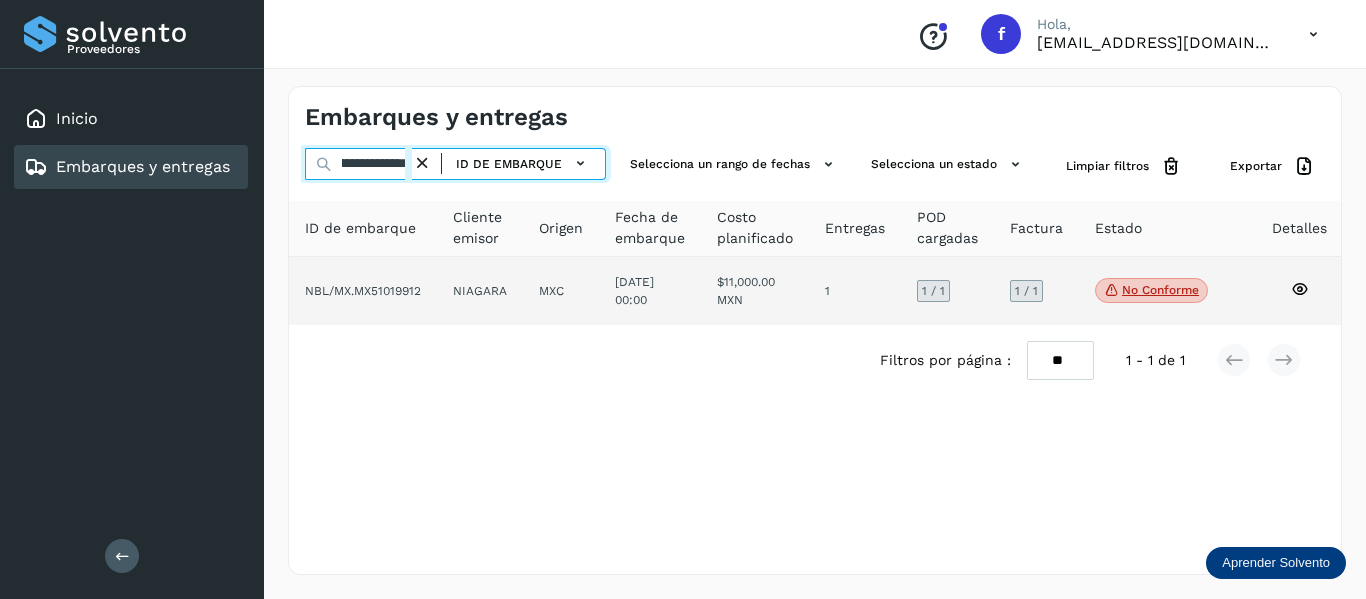 type on "**********" 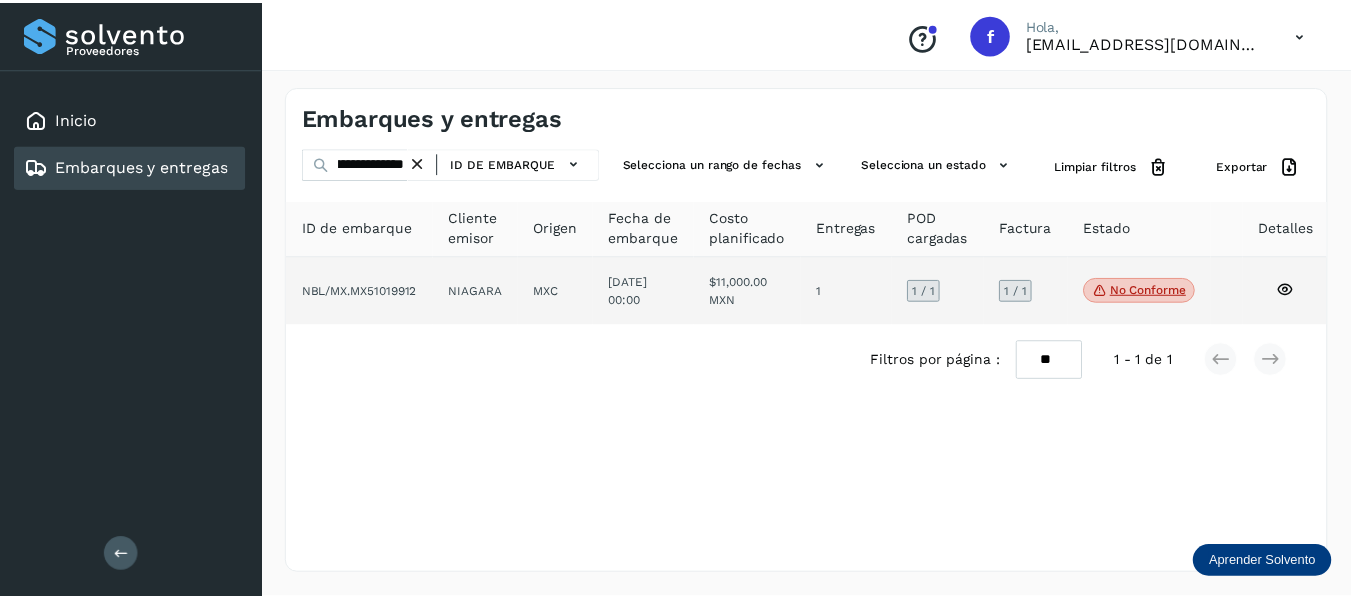 scroll, scrollTop: 0, scrollLeft: 0, axis: both 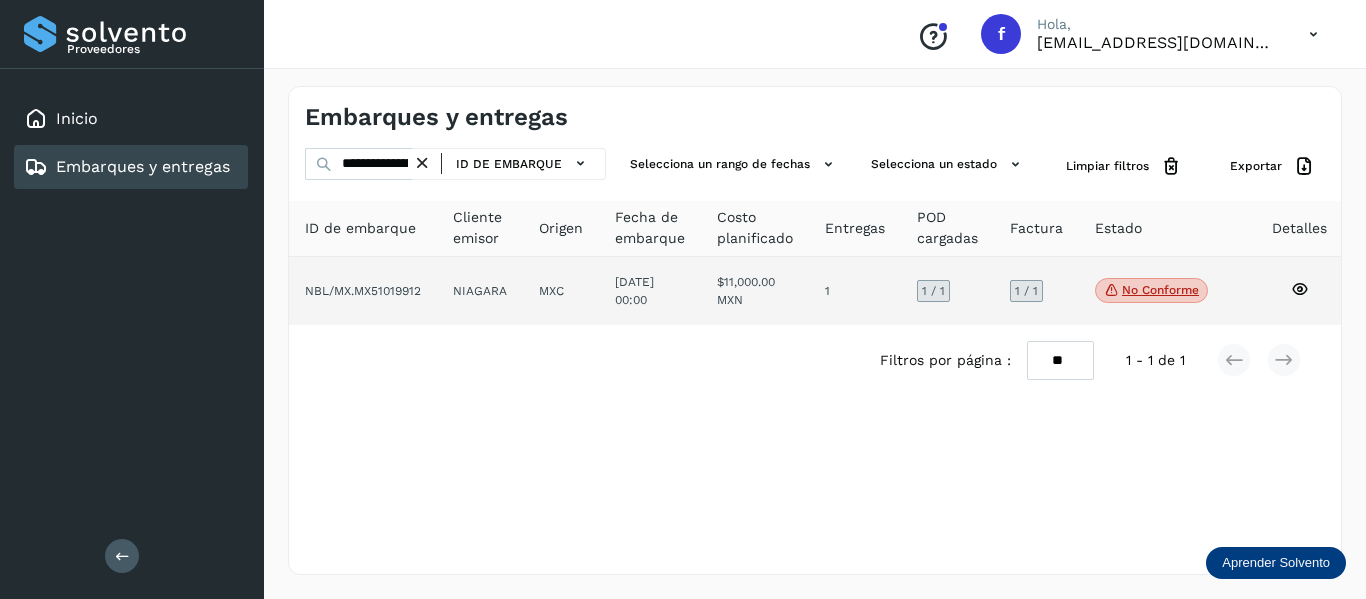 click 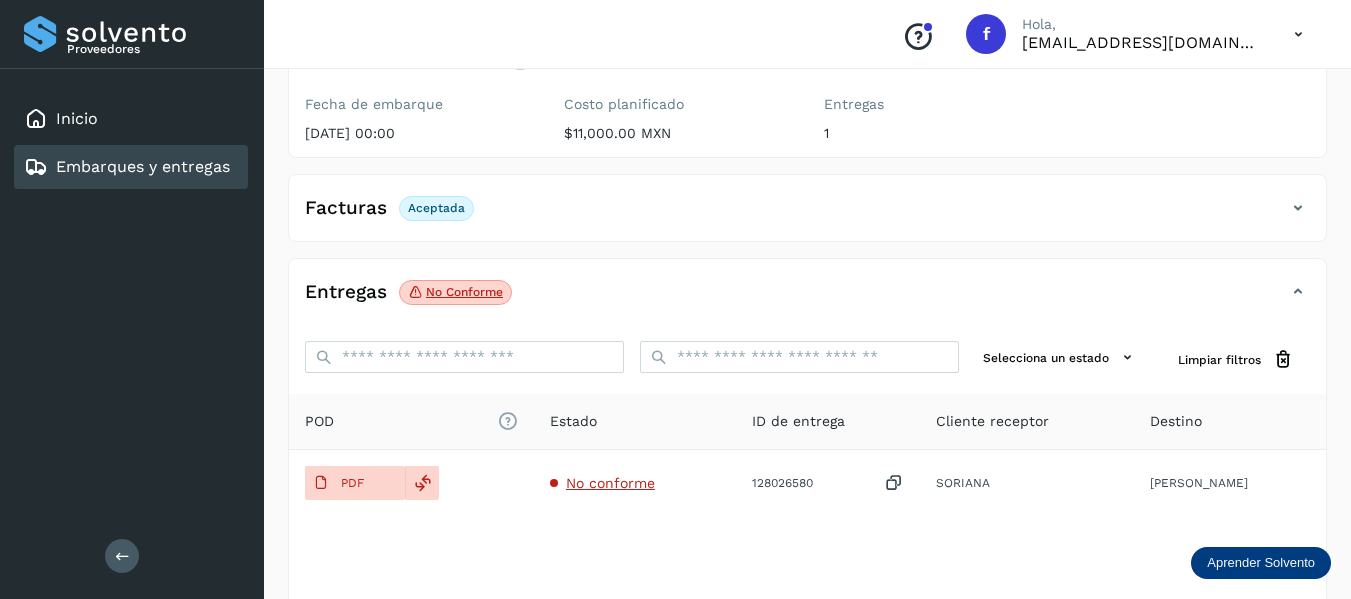 scroll, scrollTop: 300, scrollLeft: 0, axis: vertical 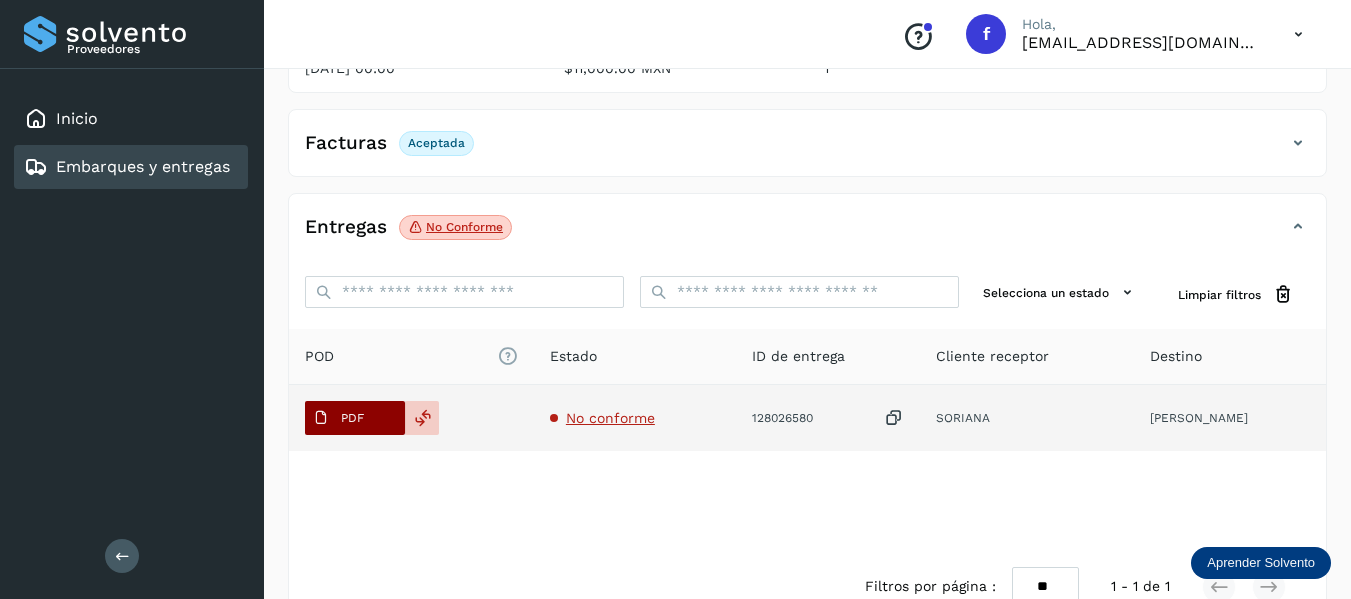click on "PDF" at bounding box center (355, 418) 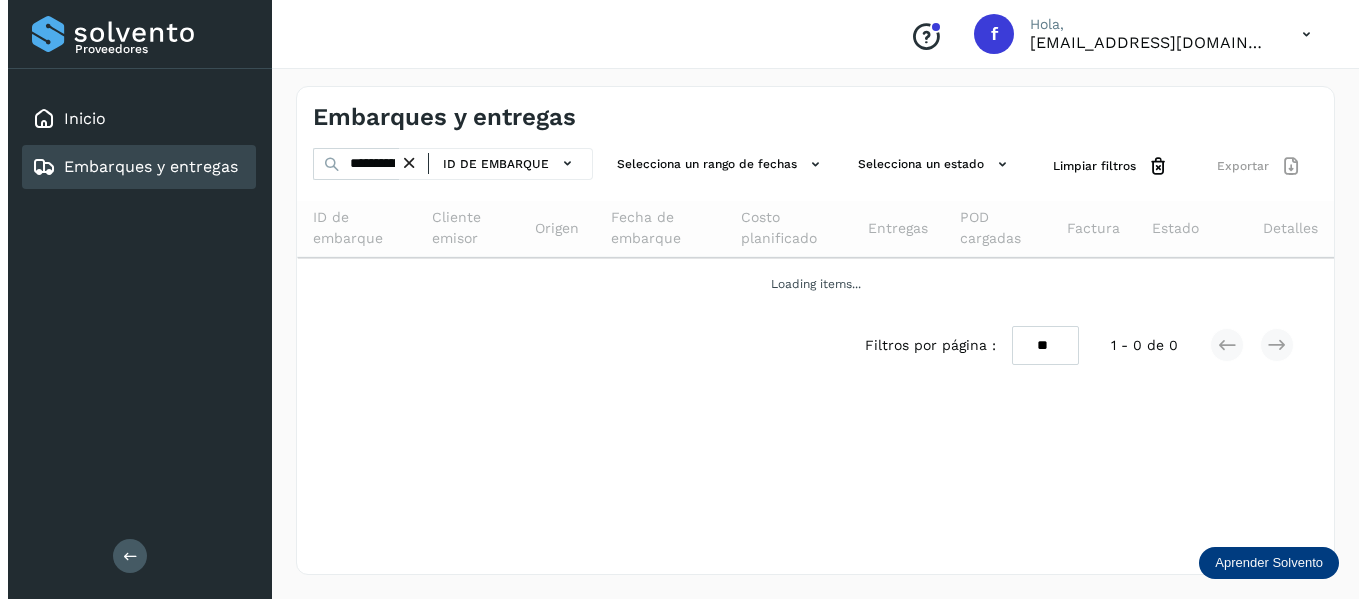 scroll, scrollTop: 0, scrollLeft: 0, axis: both 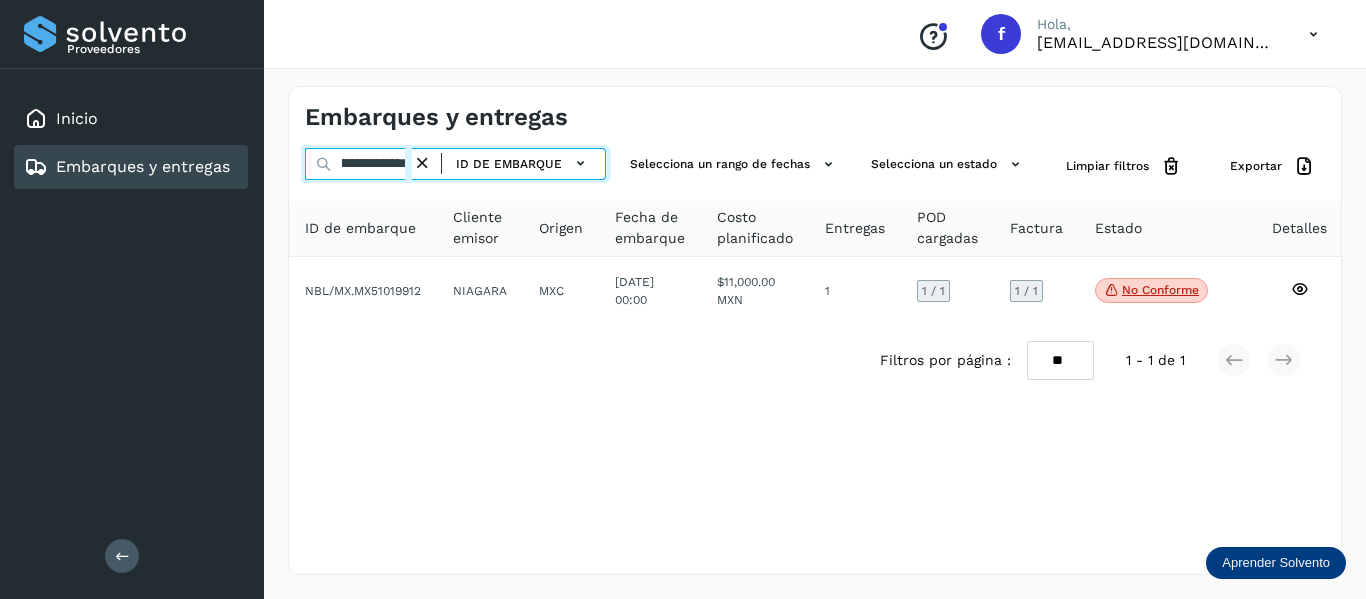 drag, startPoint x: 345, startPoint y: 164, endPoint x: 555, endPoint y: 217, distance: 216.58485 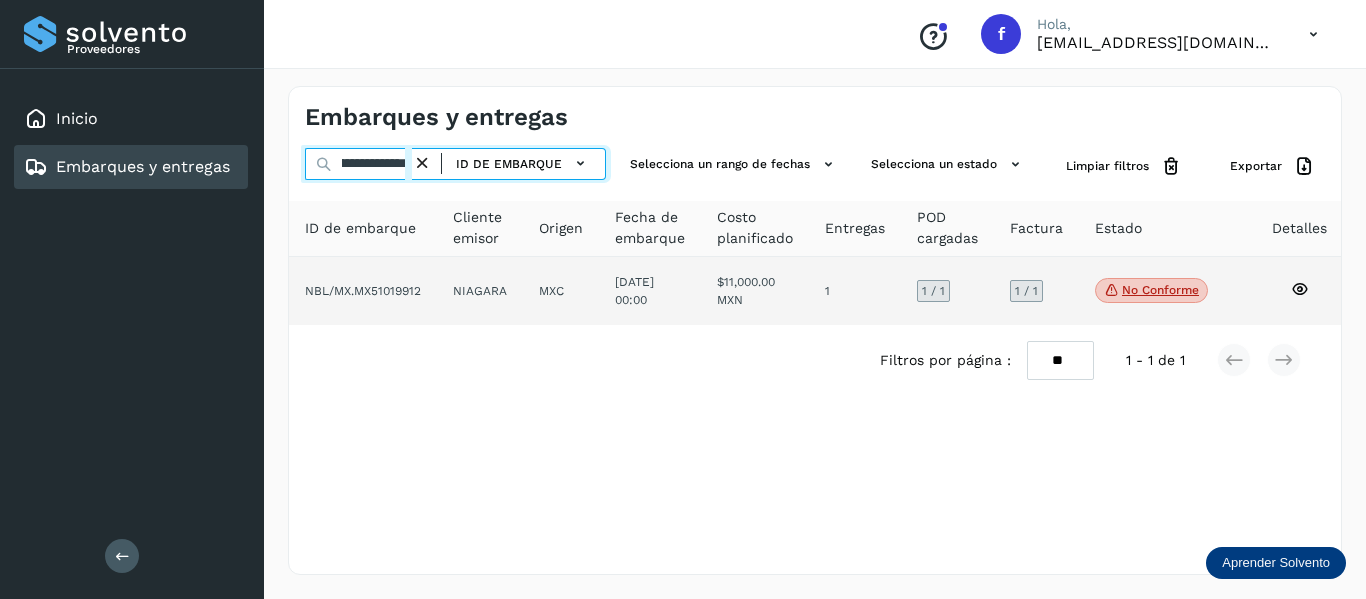 paste 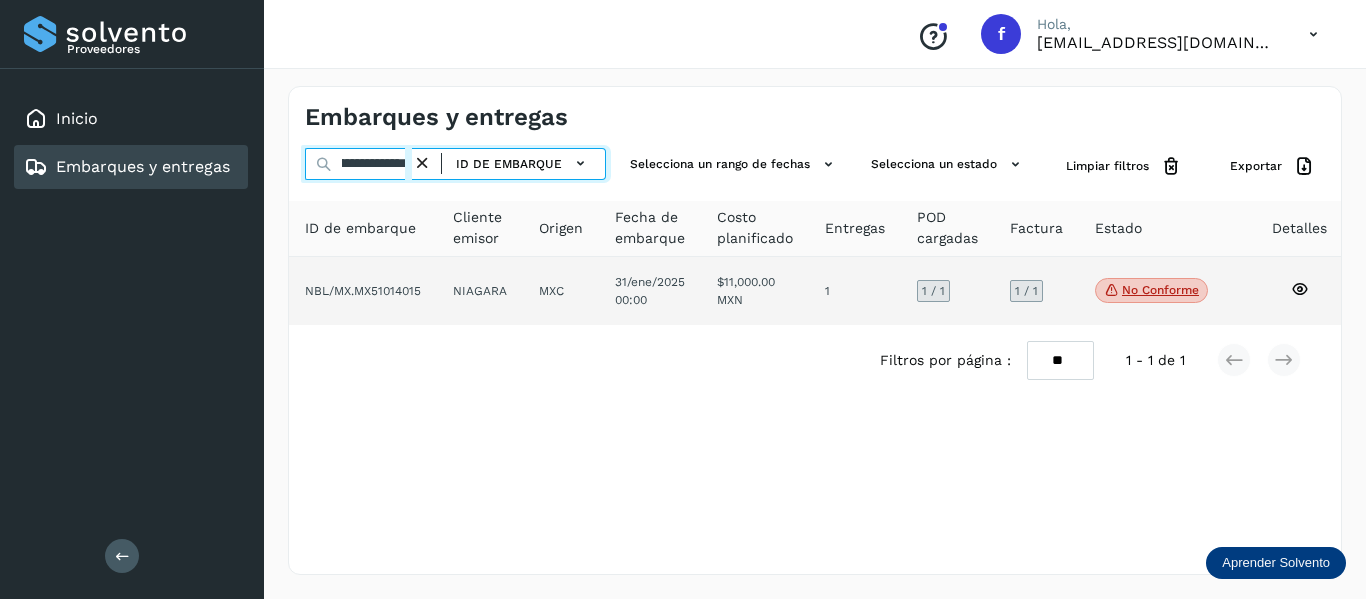 type on "**********" 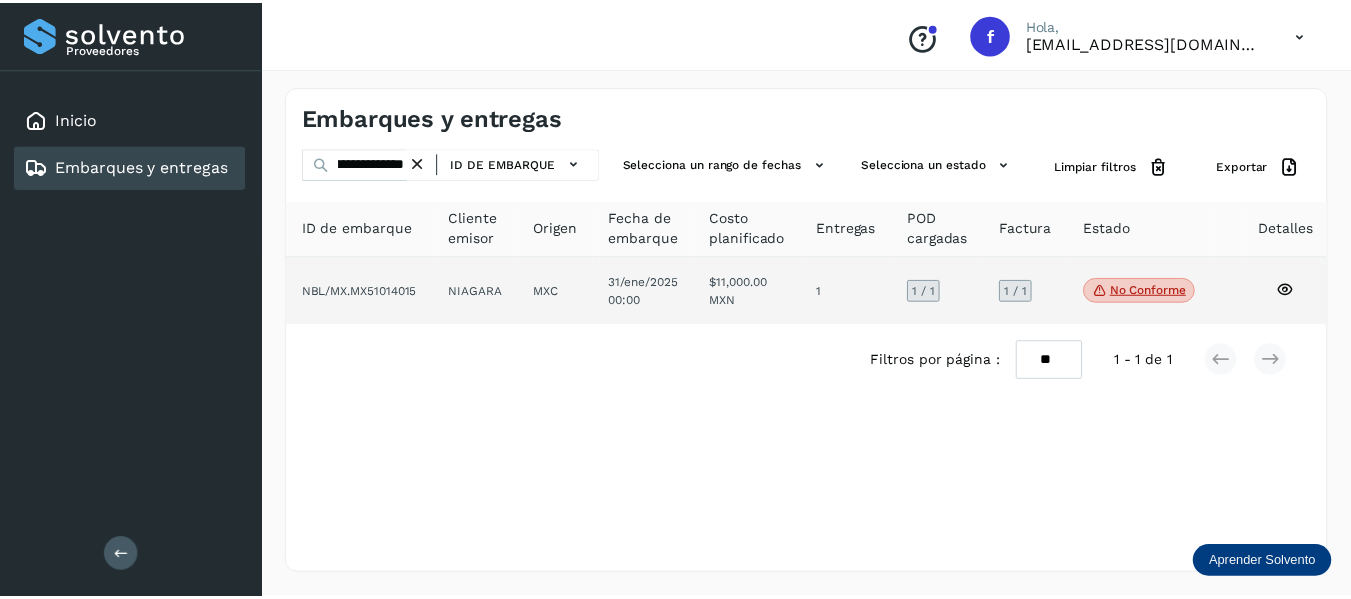 scroll, scrollTop: 0, scrollLeft: 0, axis: both 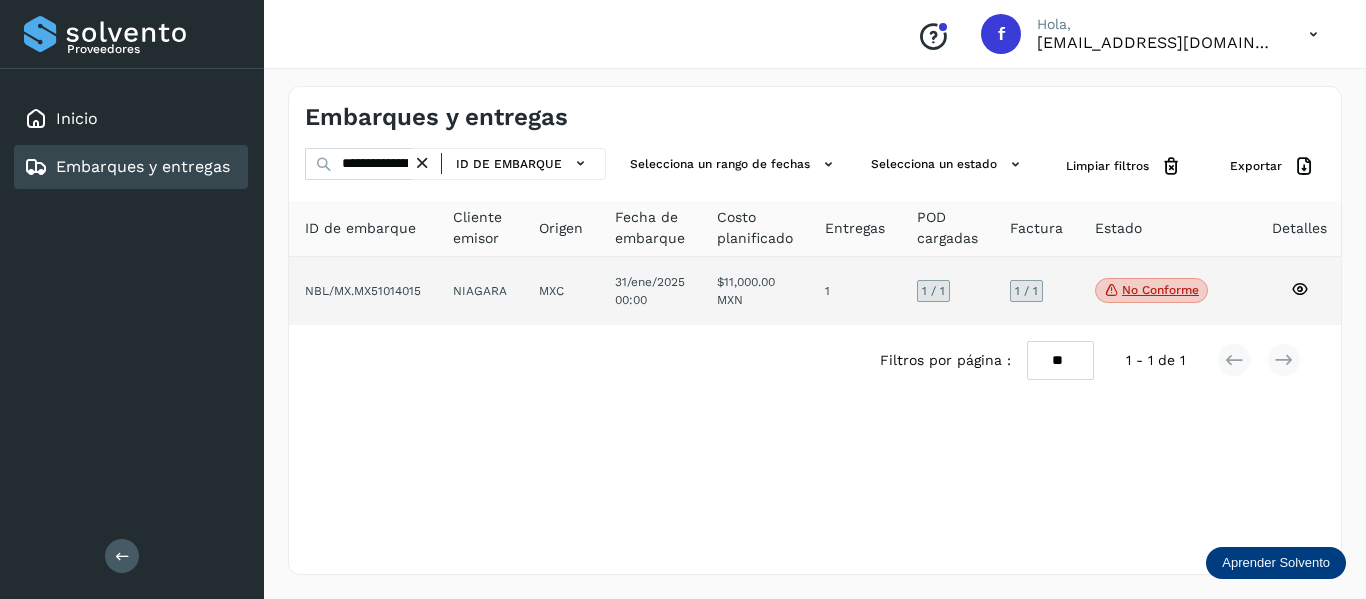 click 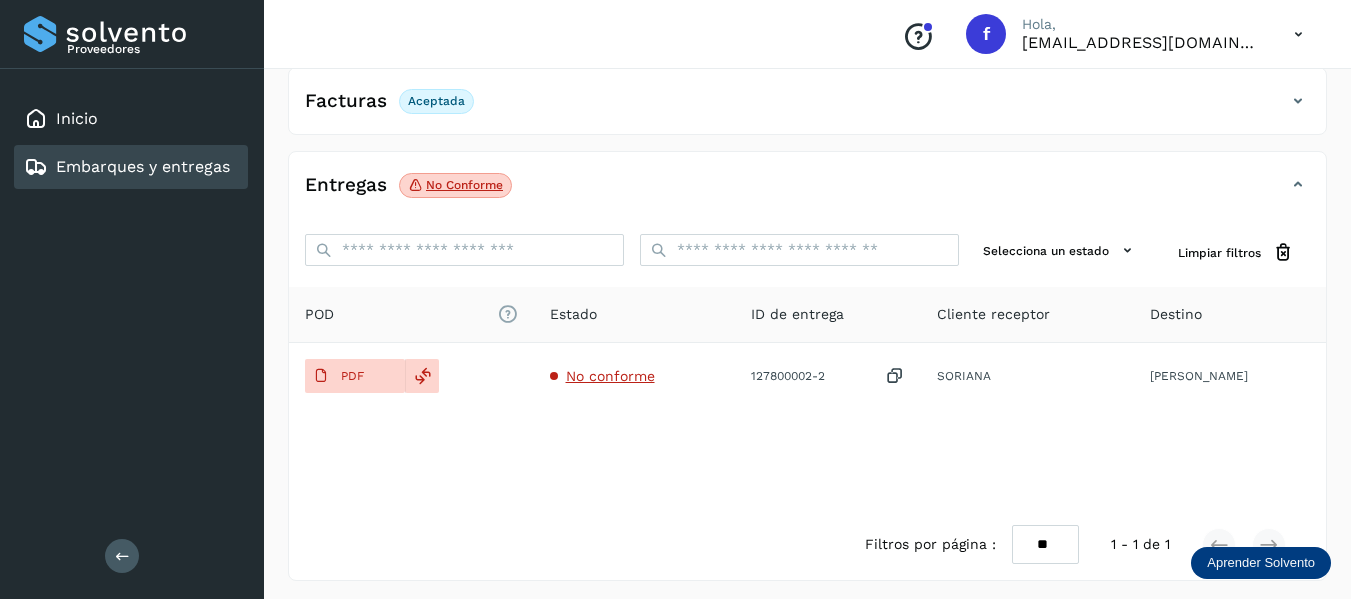 scroll, scrollTop: 348, scrollLeft: 0, axis: vertical 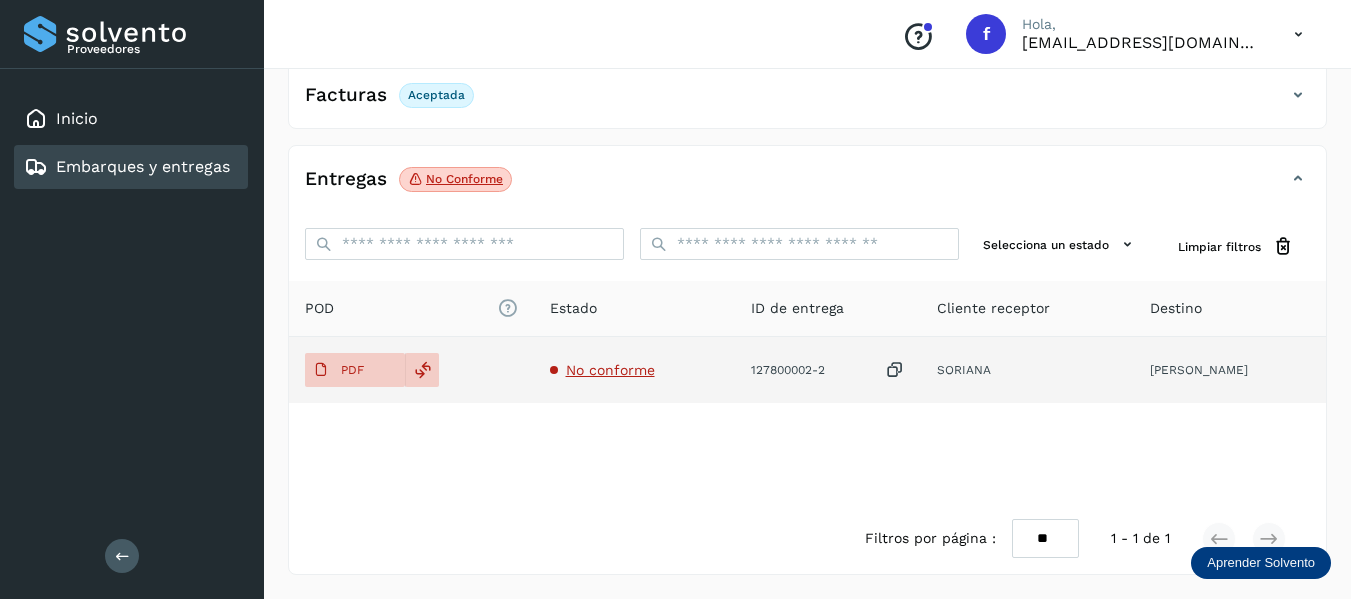 click on "No conforme" at bounding box center [610, 370] 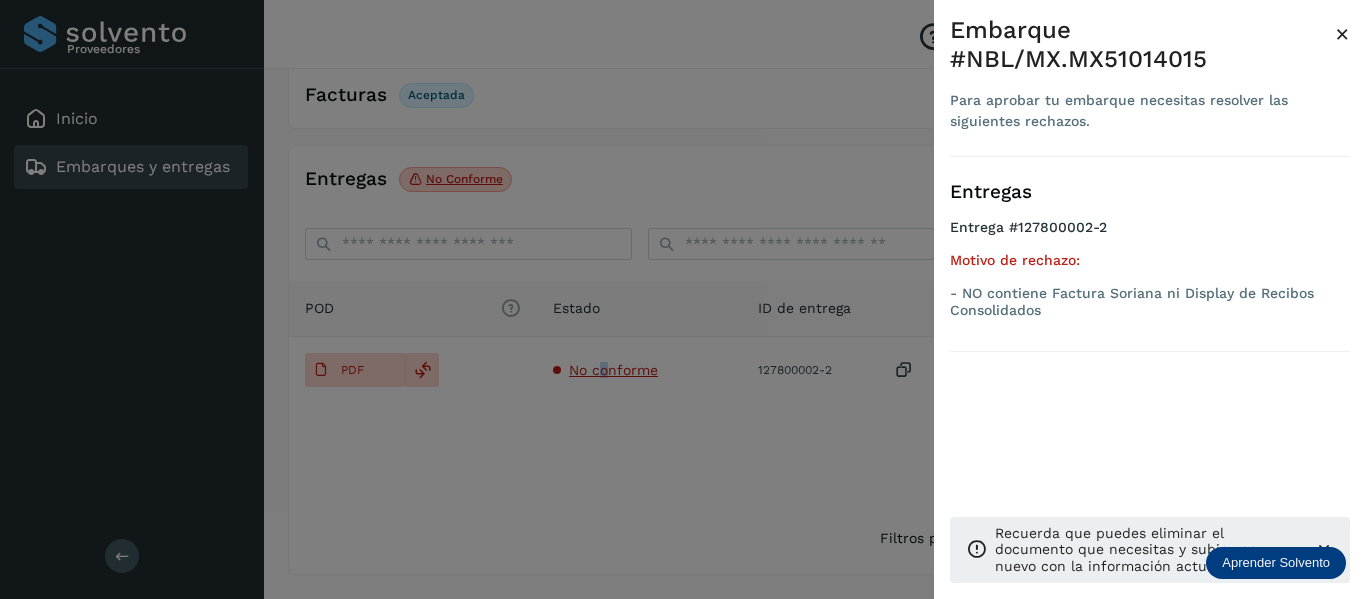 click on "×" at bounding box center [1342, 34] 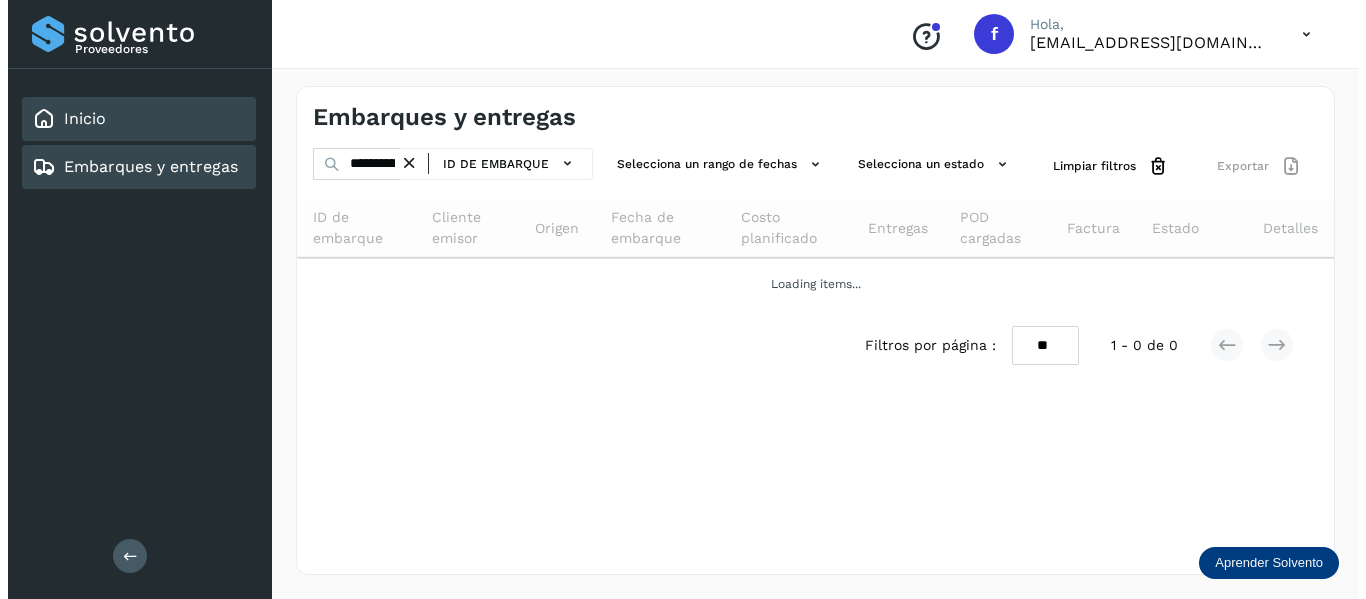scroll, scrollTop: 0, scrollLeft: 0, axis: both 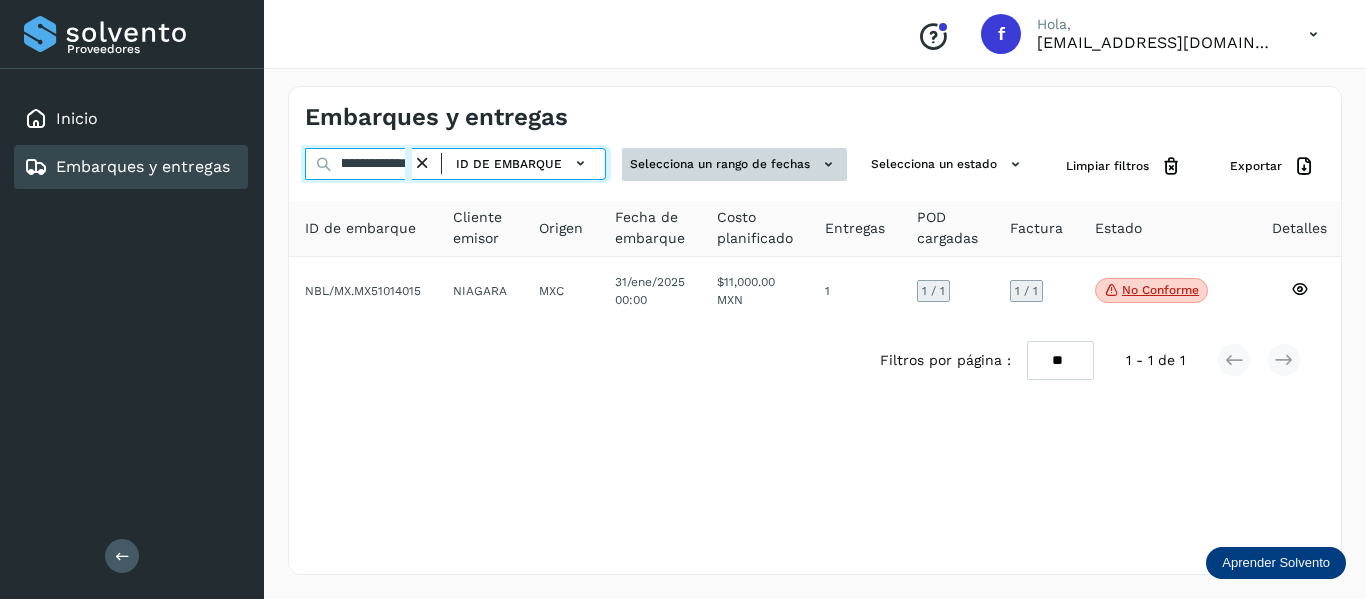 drag, startPoint x: 339, startPoint y: 165, endPoint x: 636, endPoint y: 177, distance: 297.24234 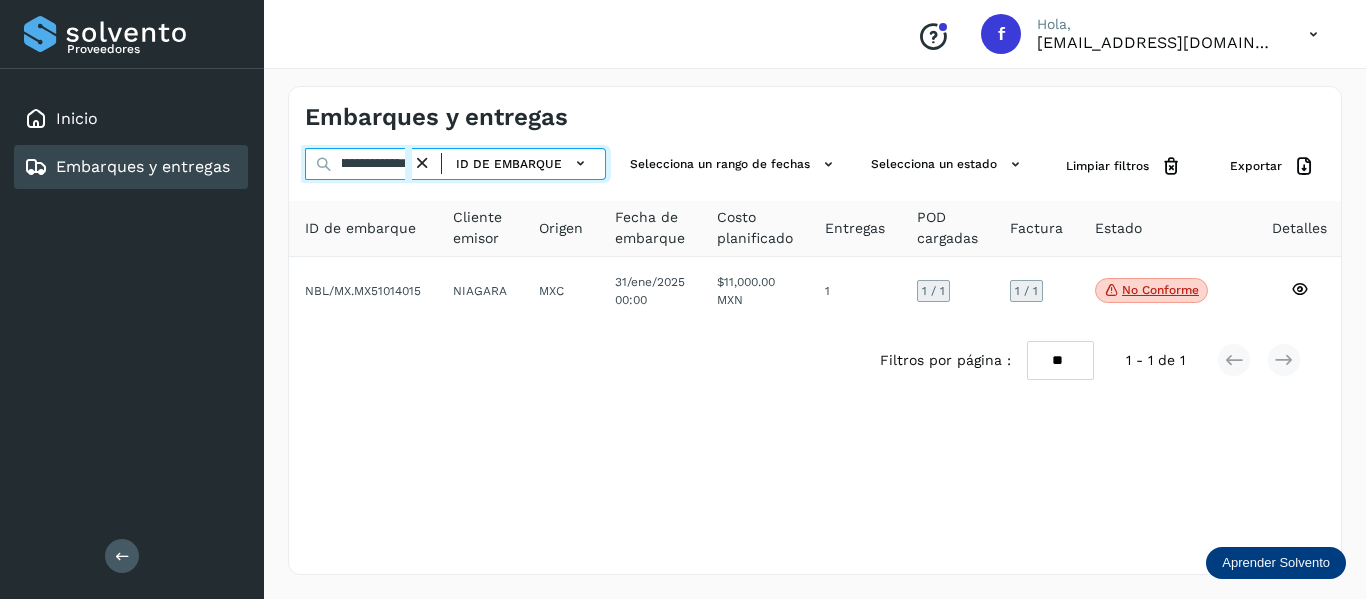 paste 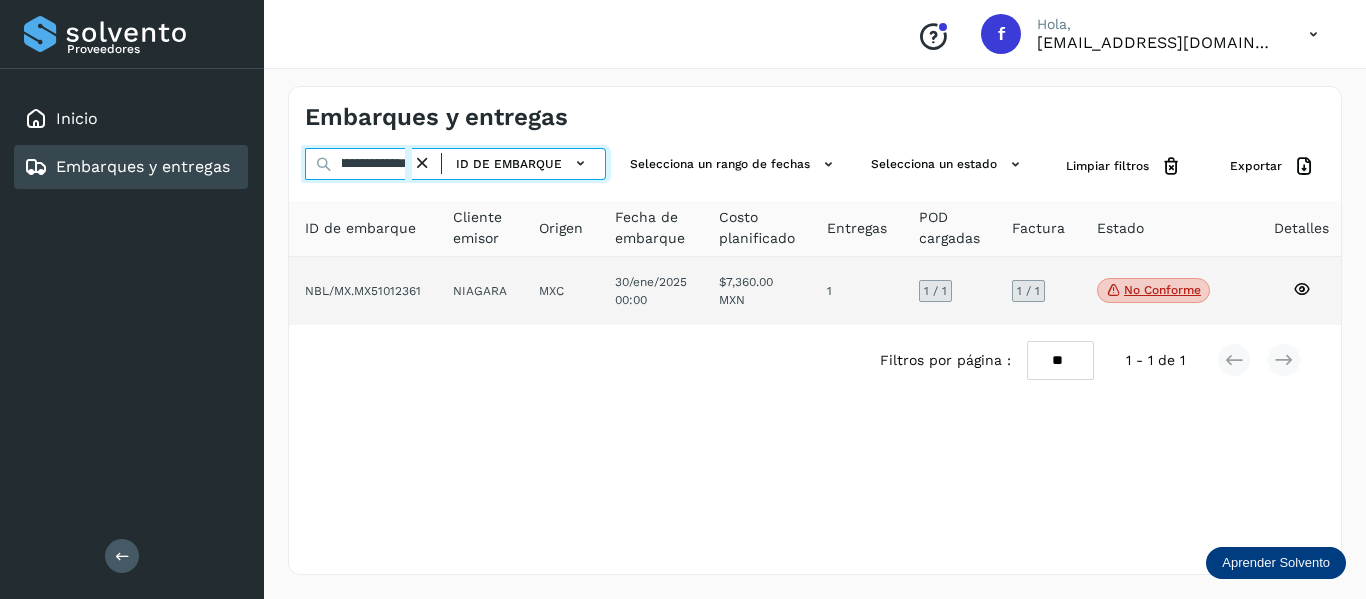 type on "**********" 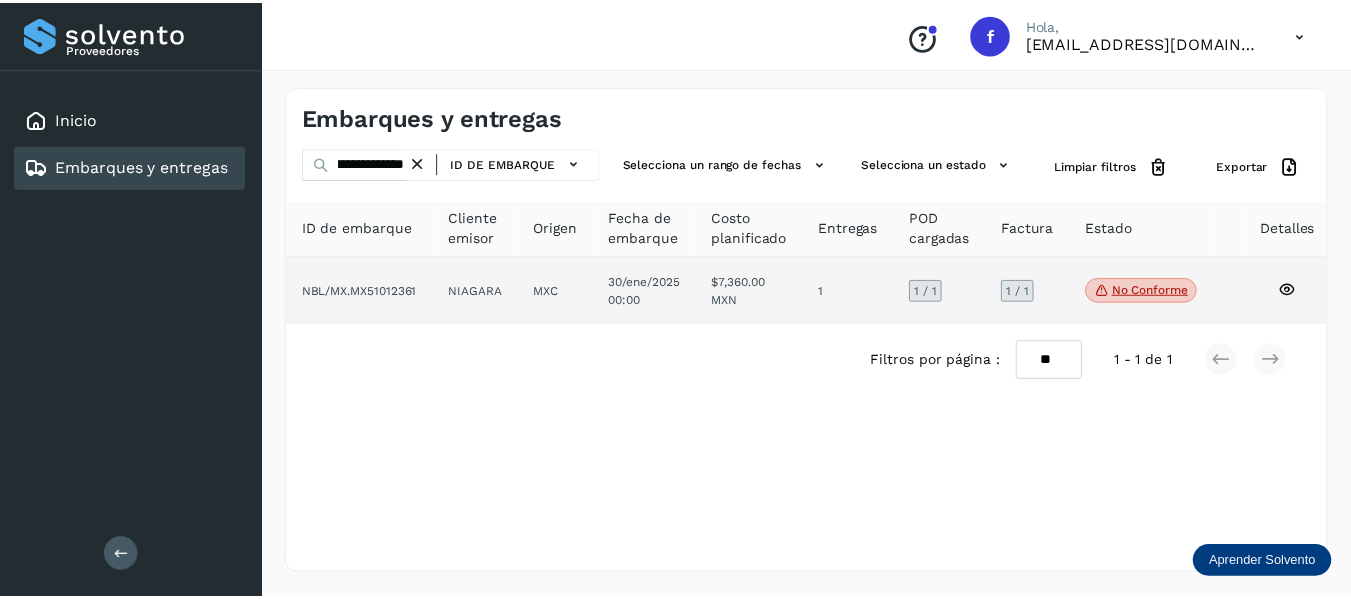 scroll, scrollTop: 0, scrollLeft: 0, axis: both 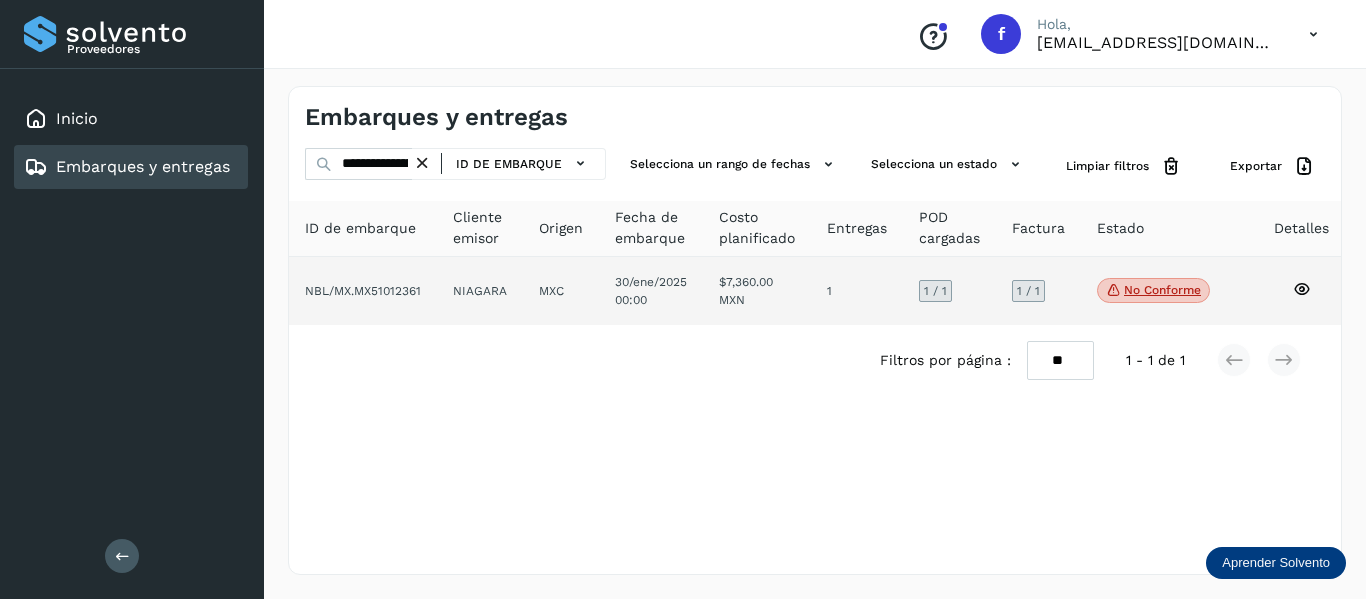 click on "No conforme
Verifica el estado de la factura o entregas asociadas a este embarque" 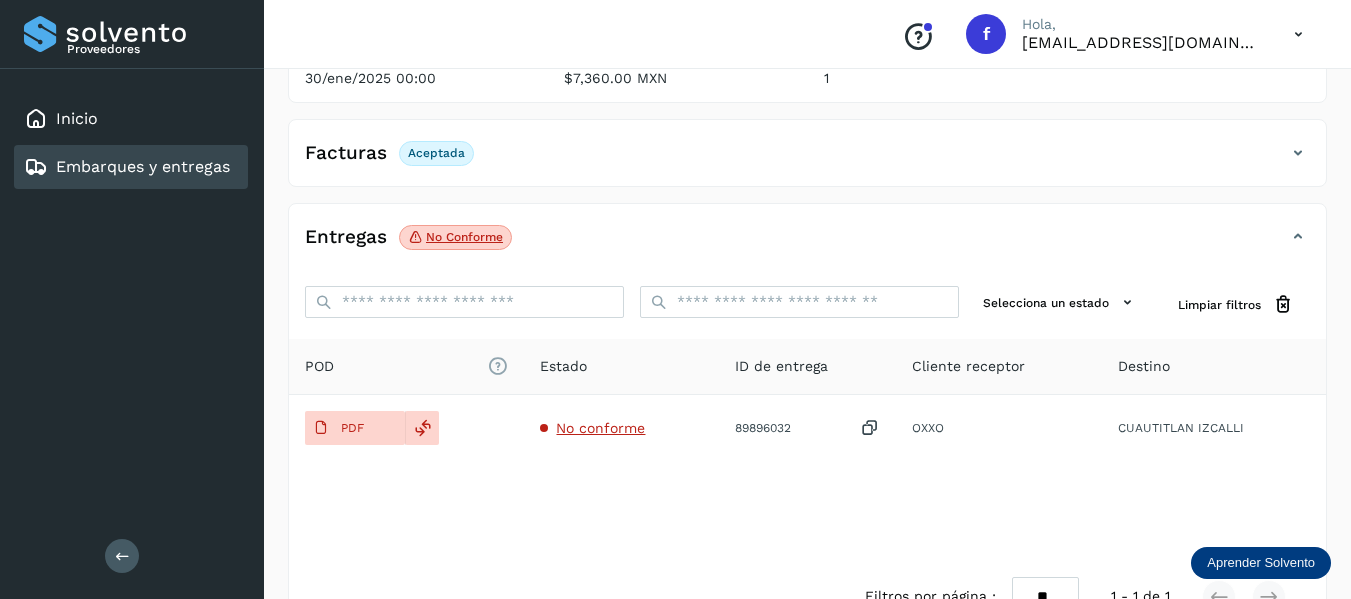 scroll, scrollTop: 300, scrollLeft: 0, axis: vertical 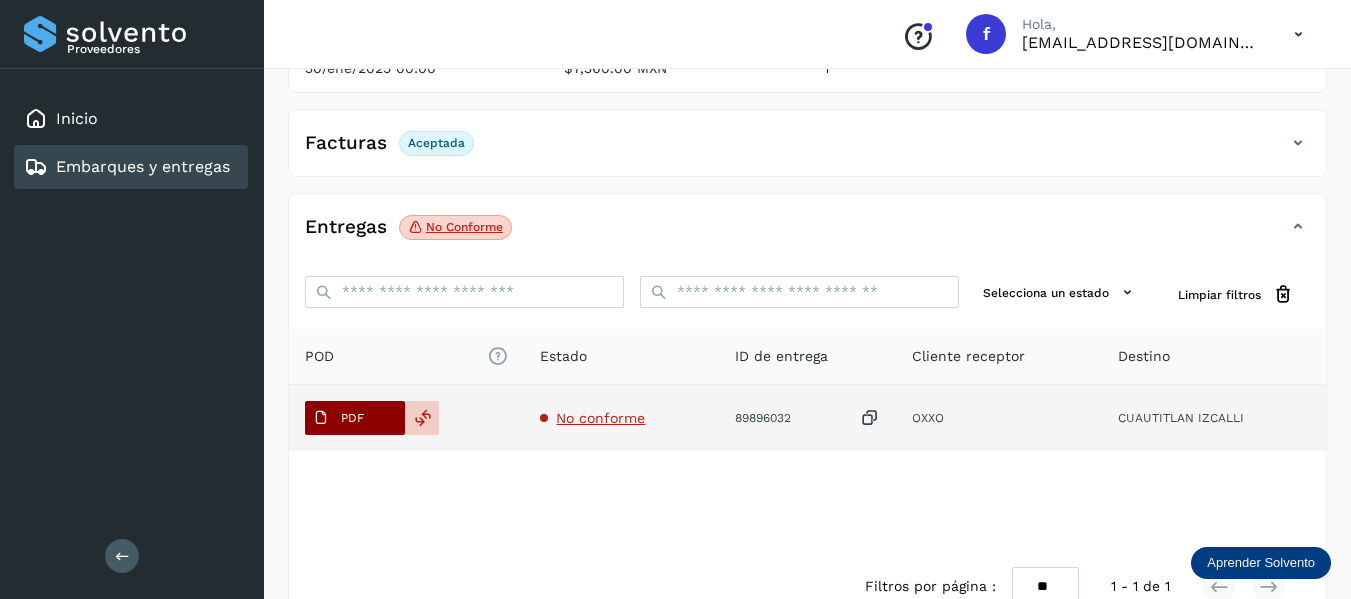 click on "PDF" at bounding box center [352, 418] 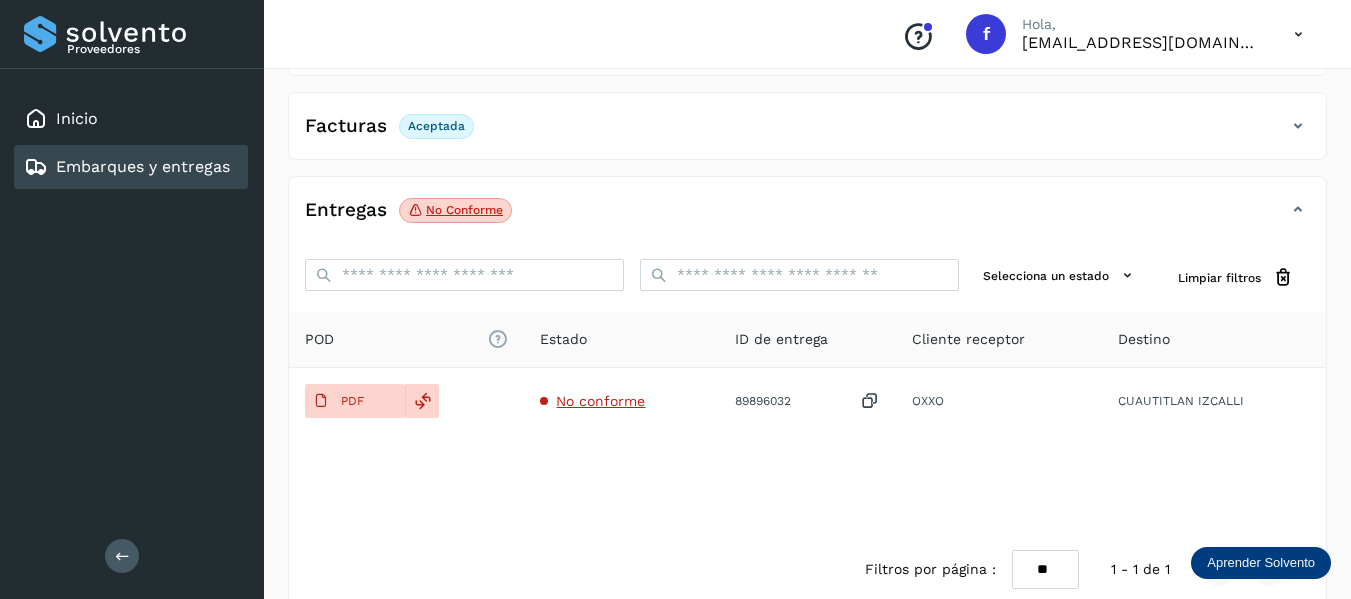 scroll, scrollTop: 348, scrollLeft: 0, axis: vertical 